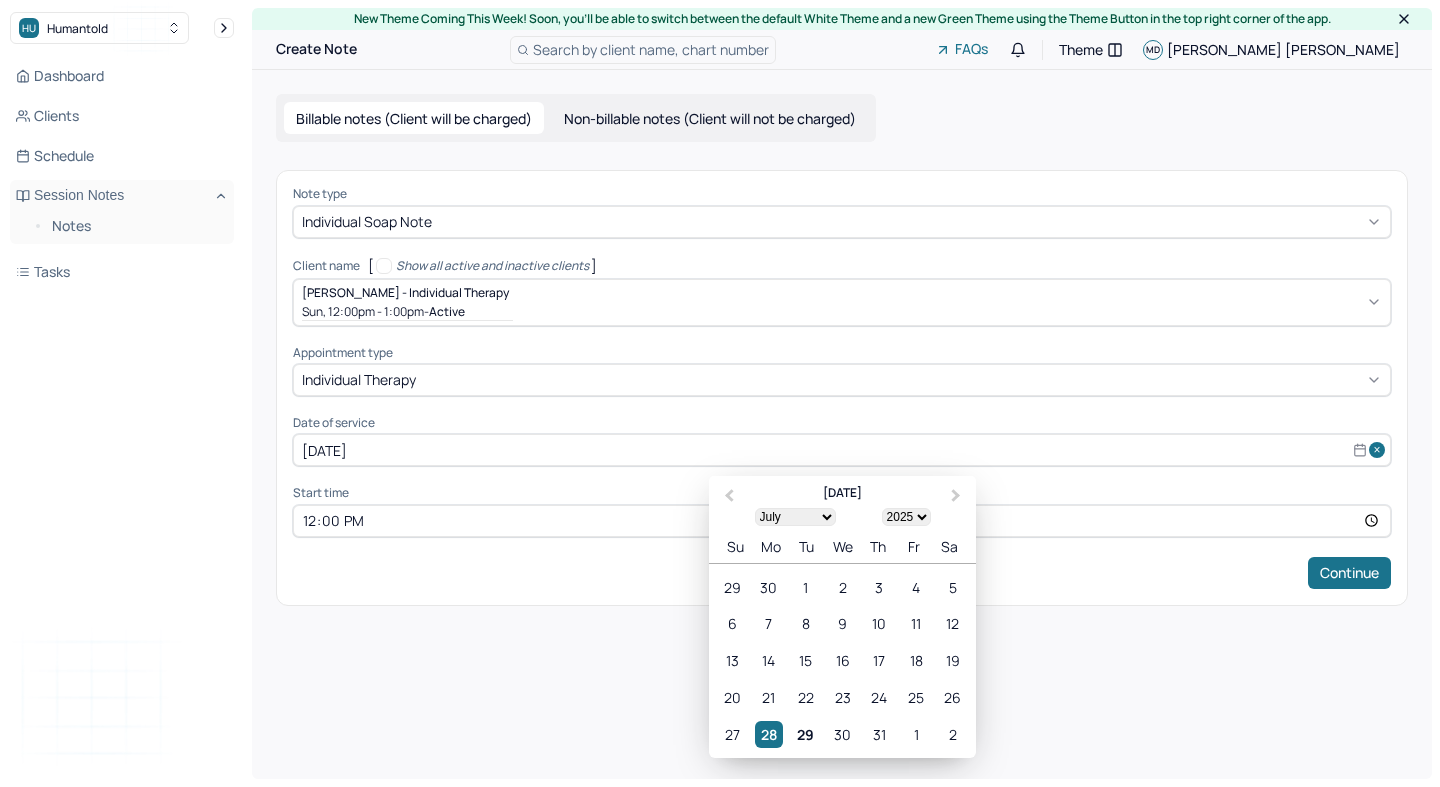 select on "6" 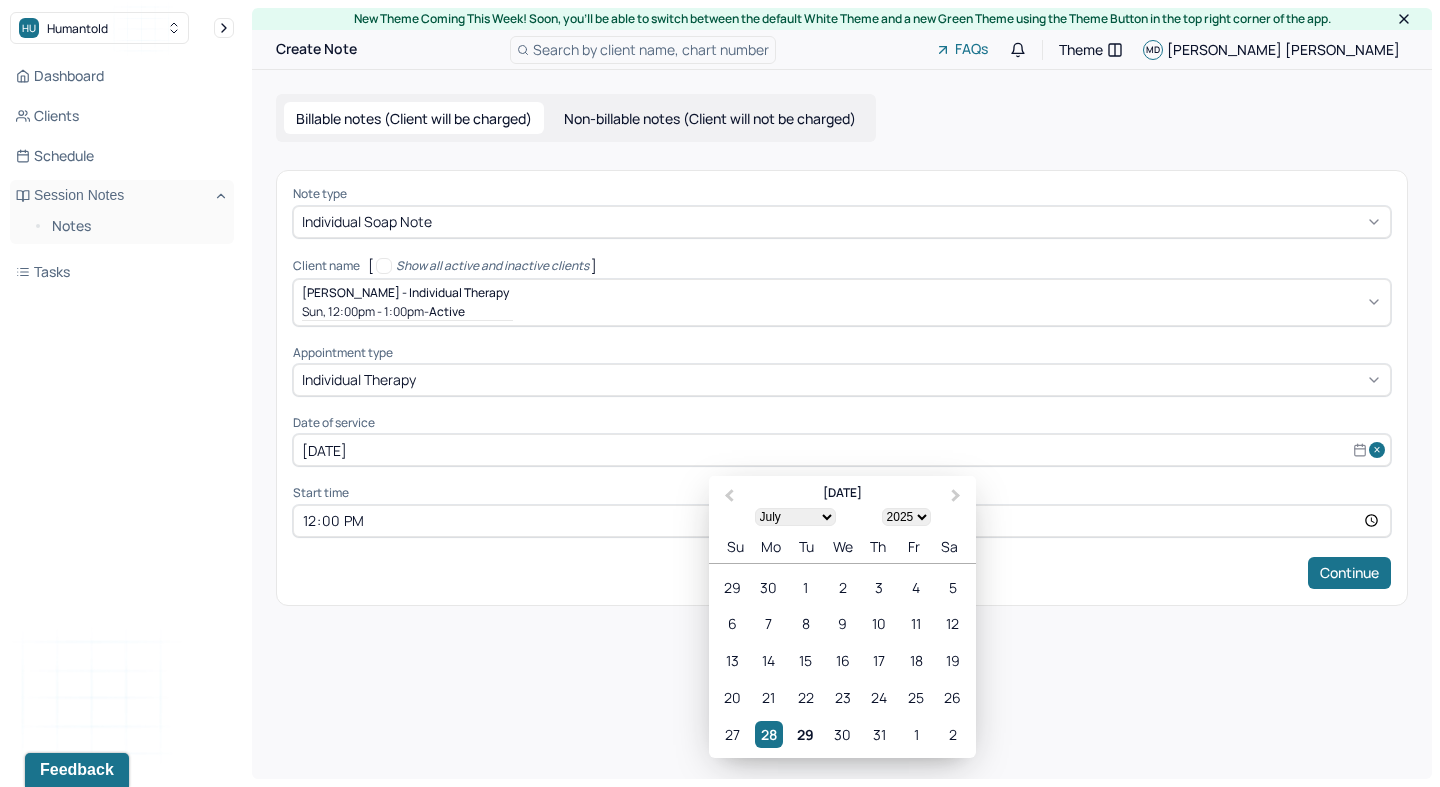 scroll, scrollTop: 0, scrollLeft: 0, axis: both 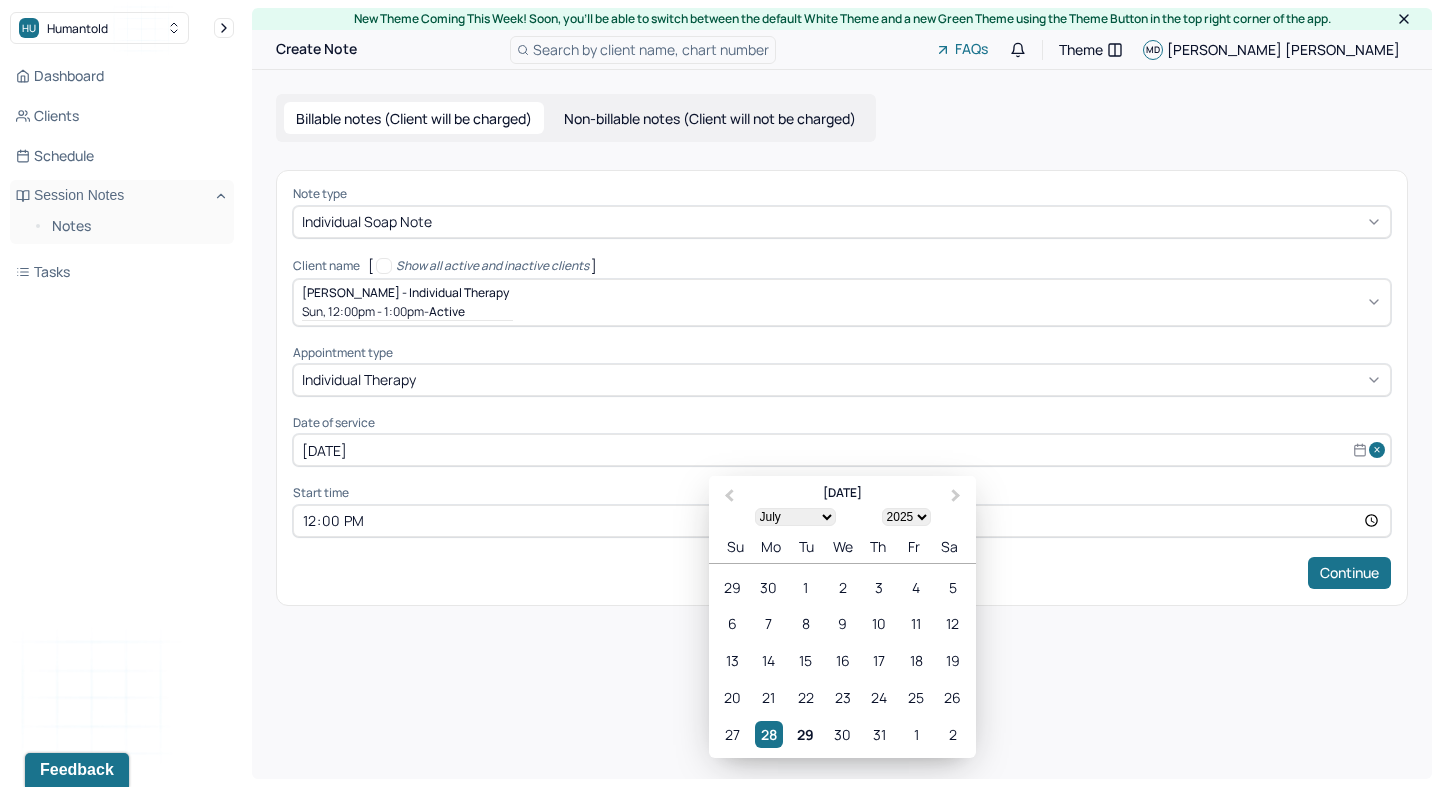 click on "New Theme Coming This Week! Soon, you’ll be able to switch between the default White Theme and a new Green Theme using the Theme Button in the top right corner of the app.  Create Note Search by client name, chart number  FAQs Theme MD [PERSON_NAME] notes (Client will be charged) Non-billable notes (Client will not be charged) Note type Individual soap note Client name [ Show all active and inactive clients ] [PERSON_NAME] - Individual therapy Sun, 12:00pm - 1:00pm  -  active Supervisee name [PERSON_NAME] Appointment type individual therapy Date of service [DATE] Previous Month Next Month July [DATE] February March April May June July August September October November [DATE] 1901 1902 1903 1904 1905 1906 1907 1908 1909 1910 1911 1912 1913 1914 1915 1916 1917 1918 1919 1920 1921 1922 1923 1924 1925 1926 1927 1928 1929 1930 1931 1932 1933 1934 1935 1936 1937 1938 1939 1940 1941 1942 1943 1944 1945 1946 1947 1948 1949 1950 1951 1952 1953 1954 1955 1956 1957 1958 1959 1960 1961 1962" at bounding box center (842, 393) 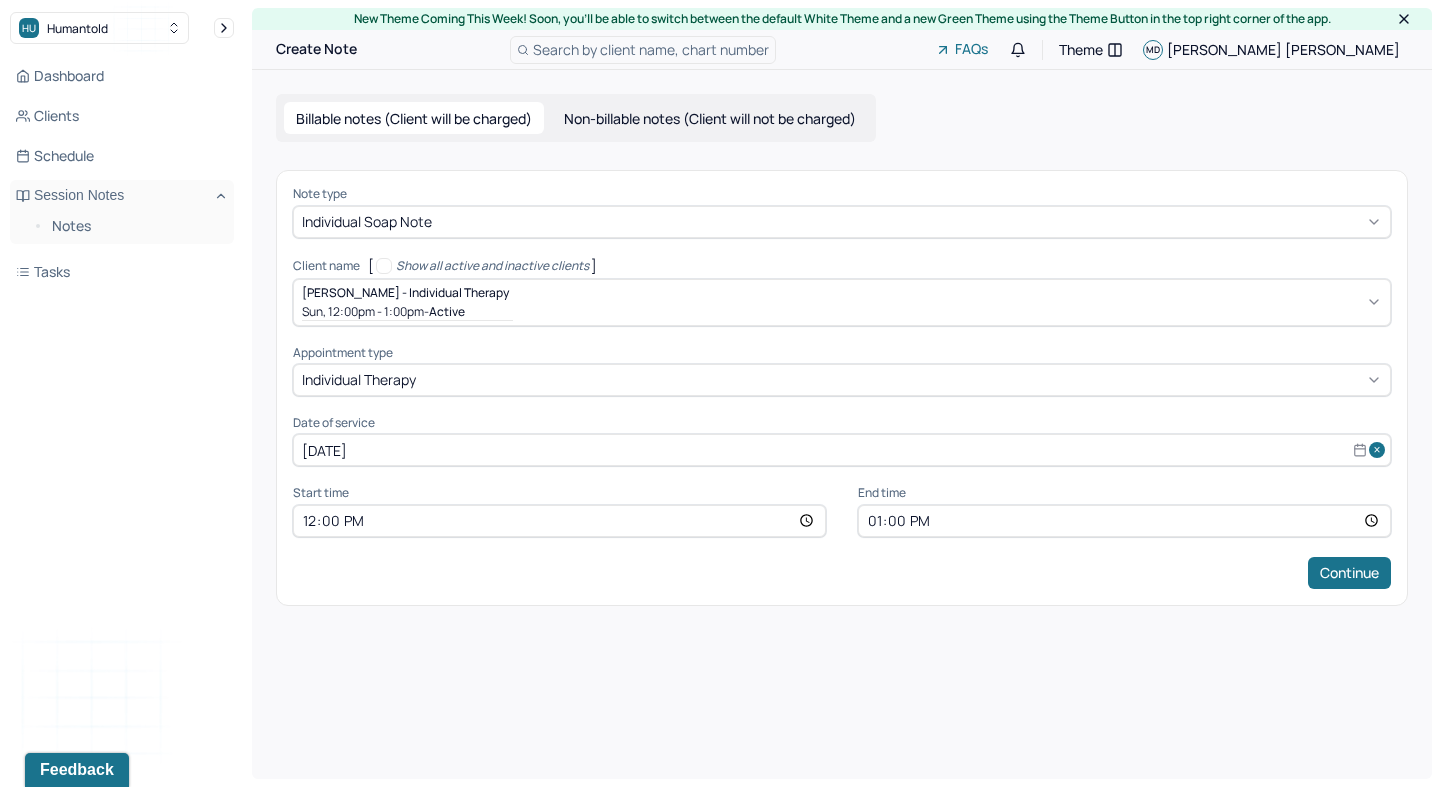 click on "[DATE]" at bounding box center (842, 450) 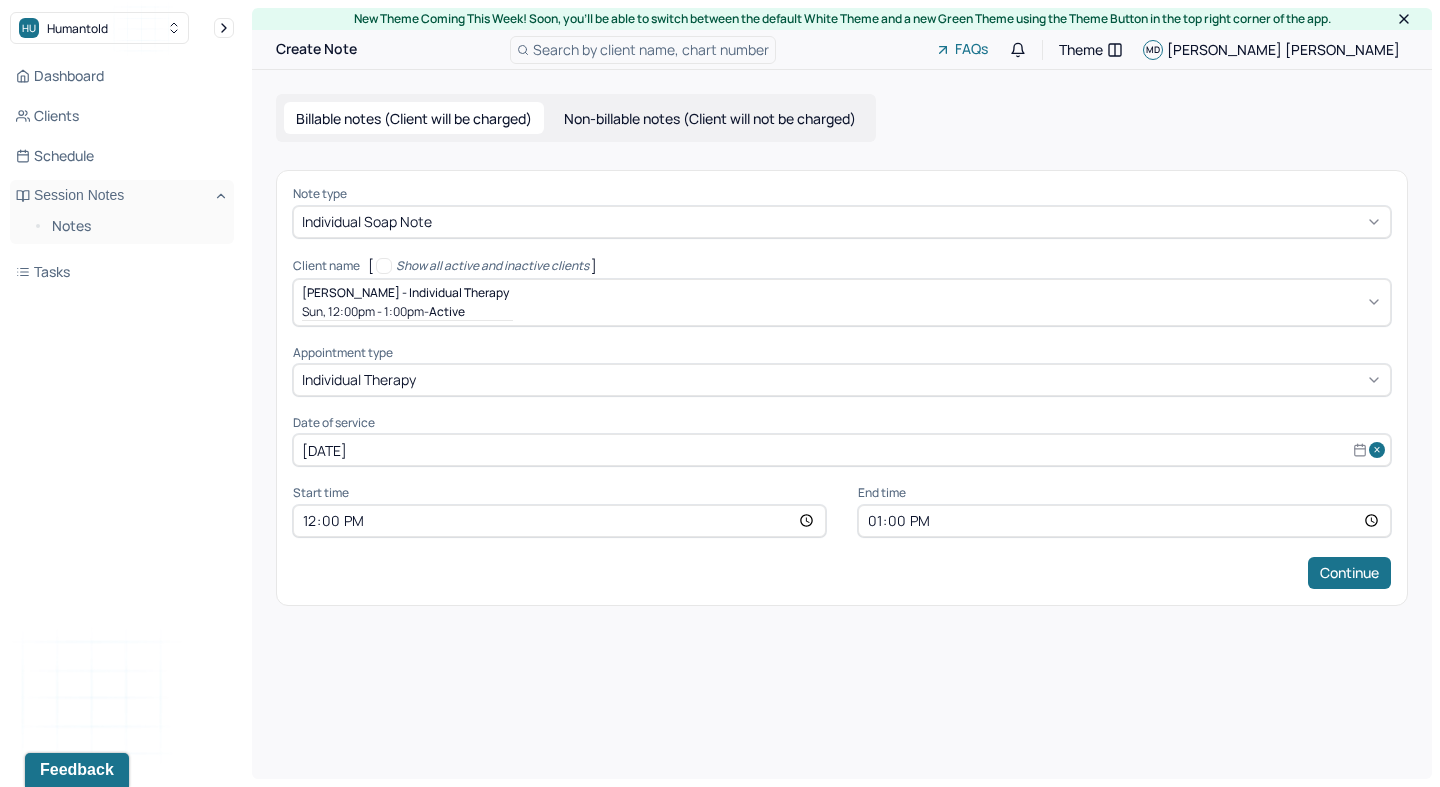 click on "New Theme Coming This Week! Soon, you’ll be able to switch between the default White Theme and a new Green Theme using the Theme Button in the top right corner of the app.  Create Note Search by client name, chart number  FAQs Theme MD [PERSON_NAME] Billable notes (Client will be charged) Non-billable notes (Client will not be charged) Note type Individual soap note Client name [ Show all active and inactive clients ] [PERSON_NAME] - Individual therapy Sun, 12:00pm - 1:00pm  -  active Supervisee name [PERSON_NAME] Appointment type individual therapy Date of service [DATE] Start time 12:00 End time 13:00 Continue" at bounding box center (842, 393) 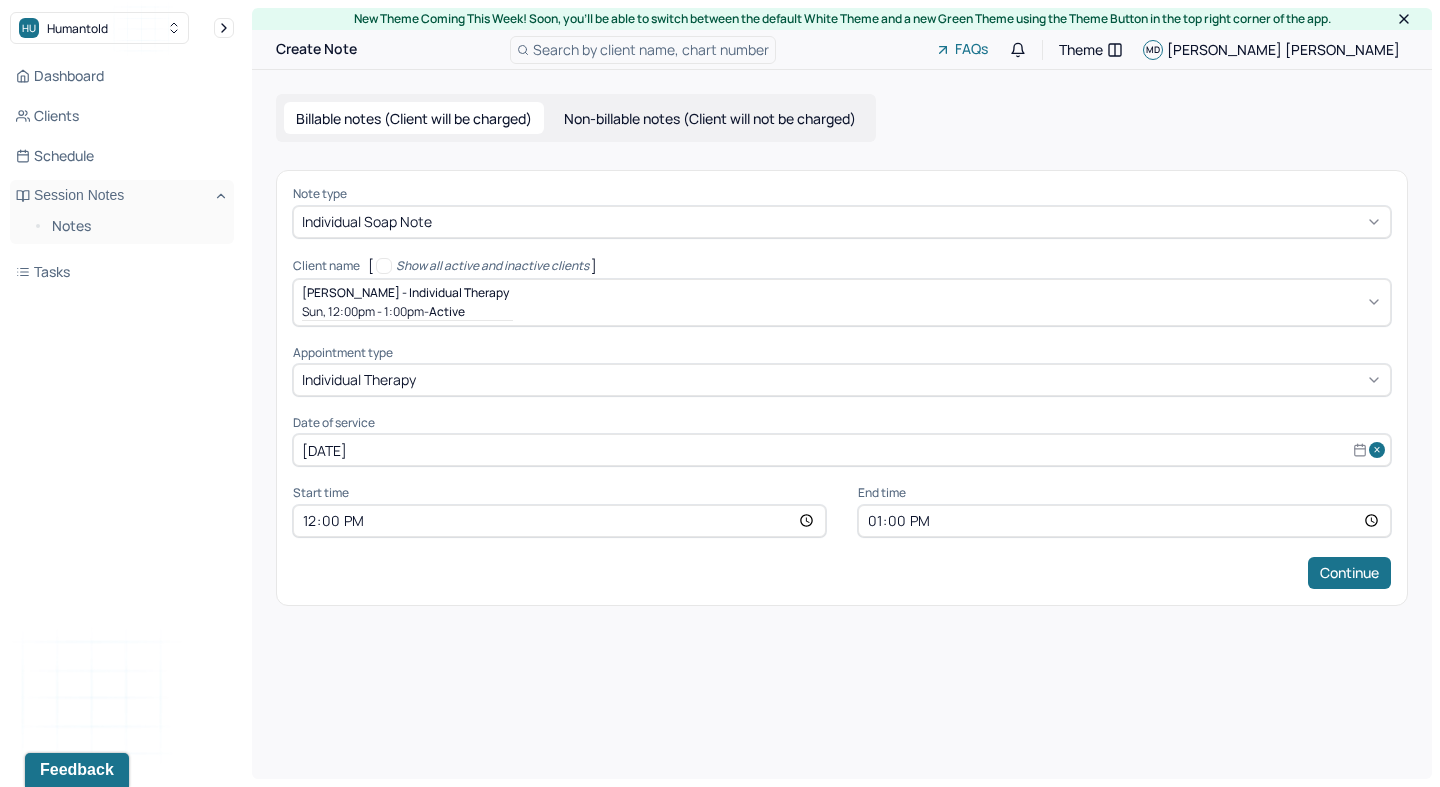 click on "12:00" at bounding box center [559, 521] 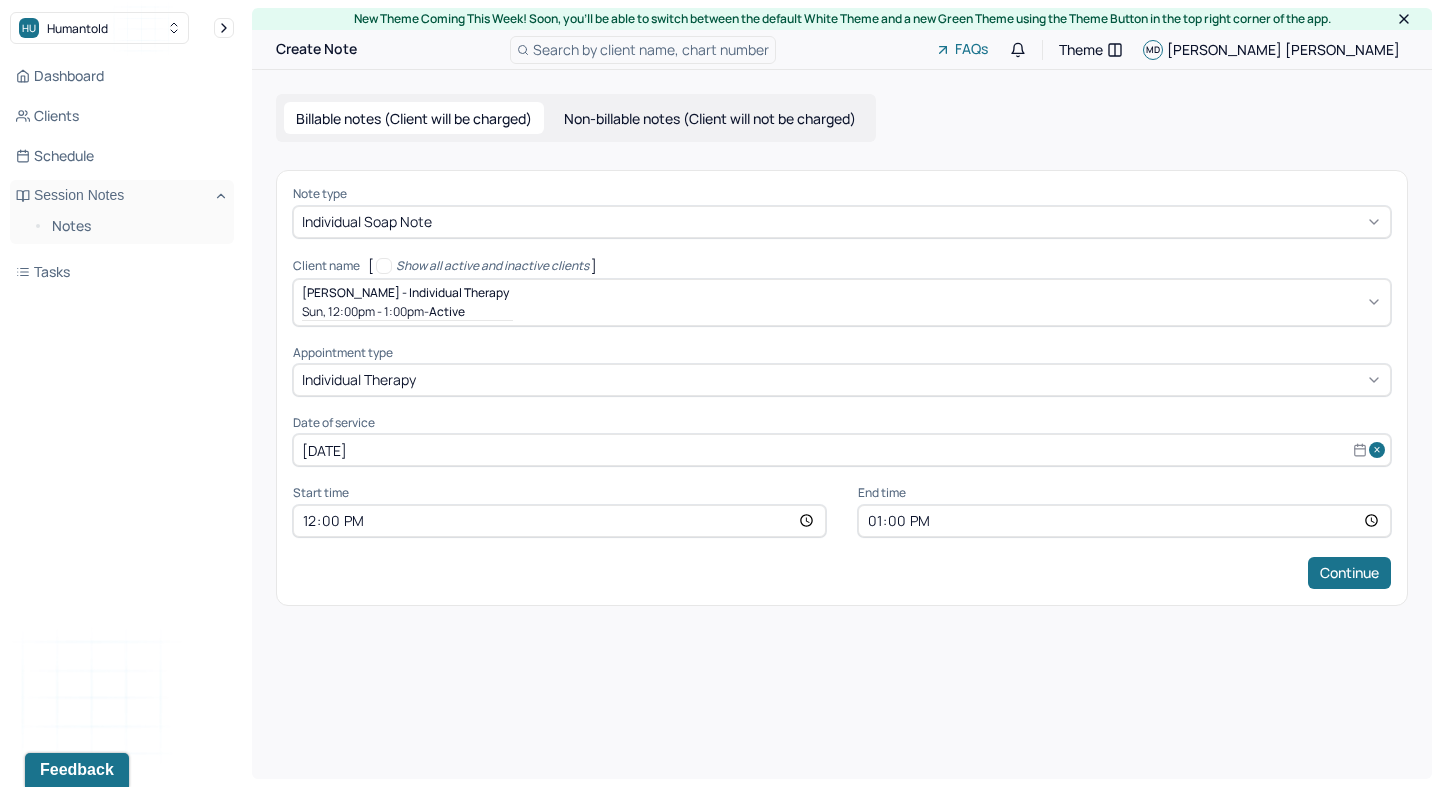 type on "17:00" 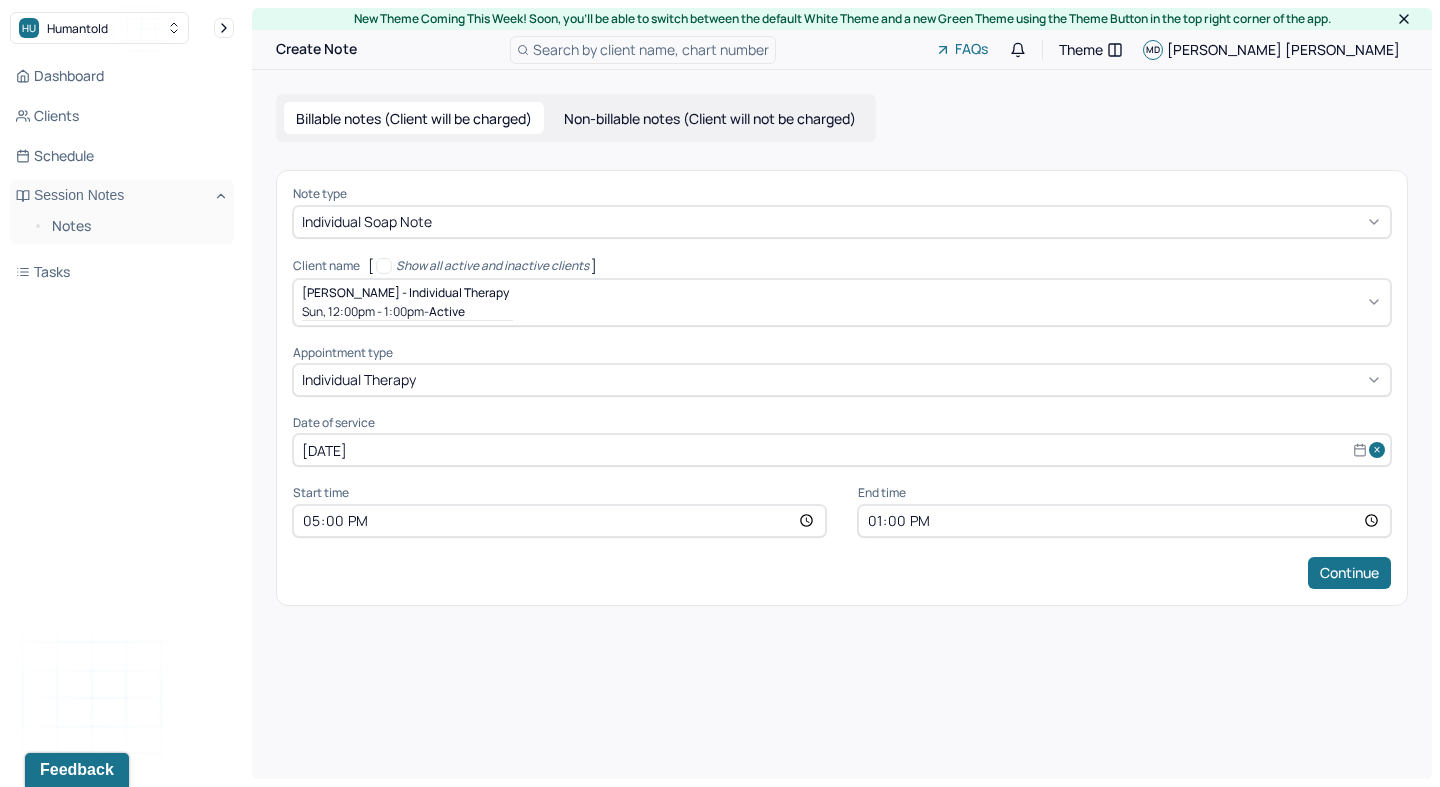 click on "13:00" at bounding box center [1124, 521] 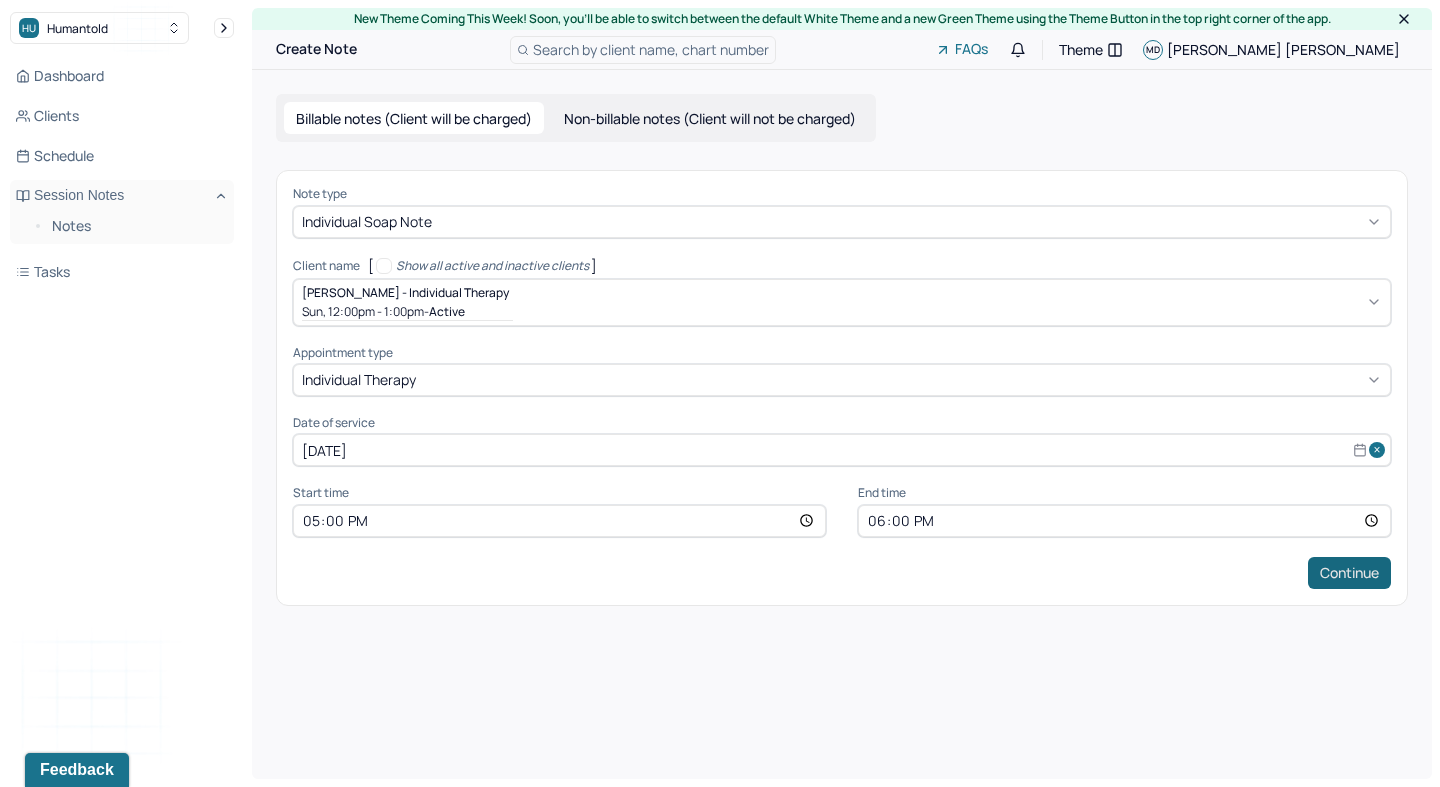 click on "Continue" at bounding box center [1349, 573] 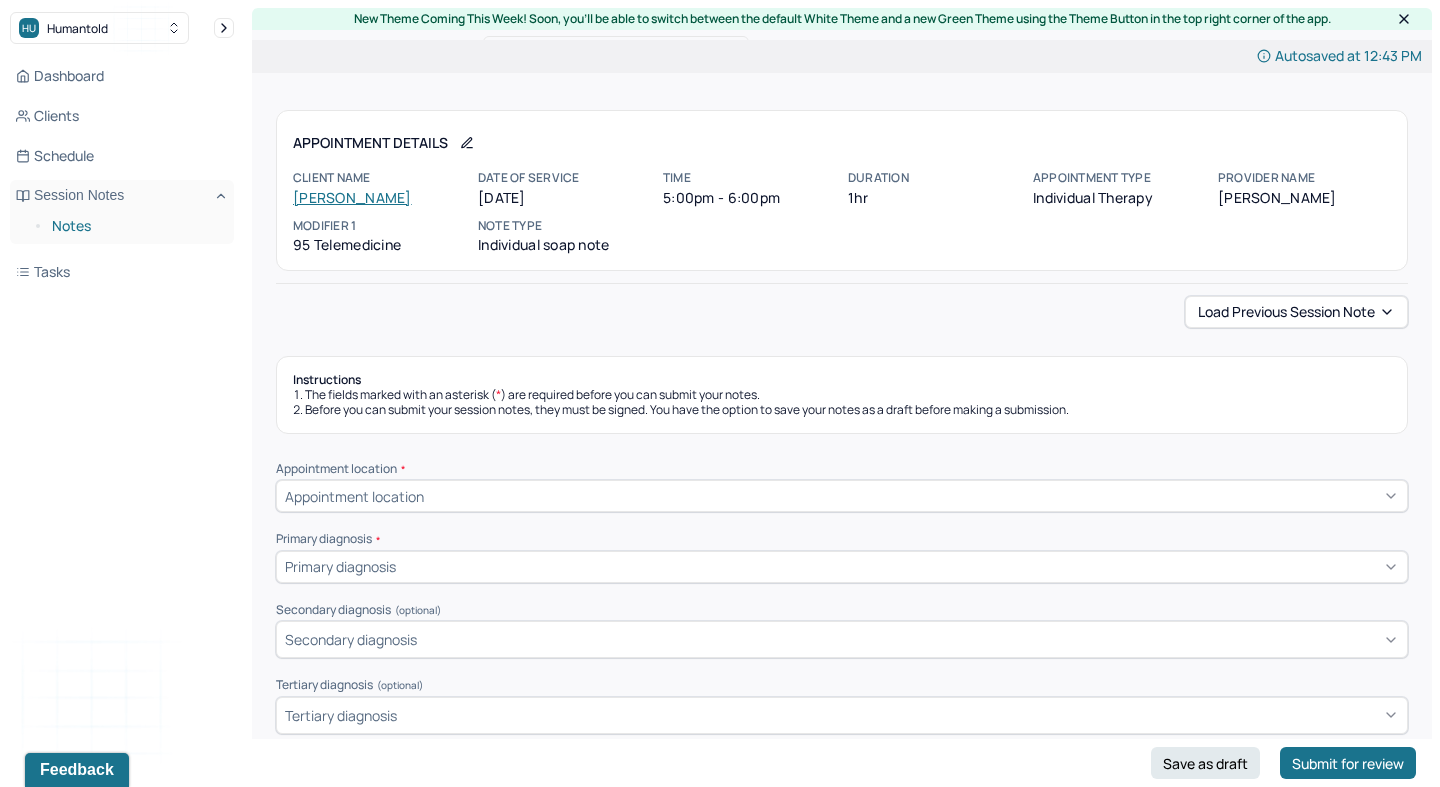 click on "Notes" at bounding box center [135, 226] 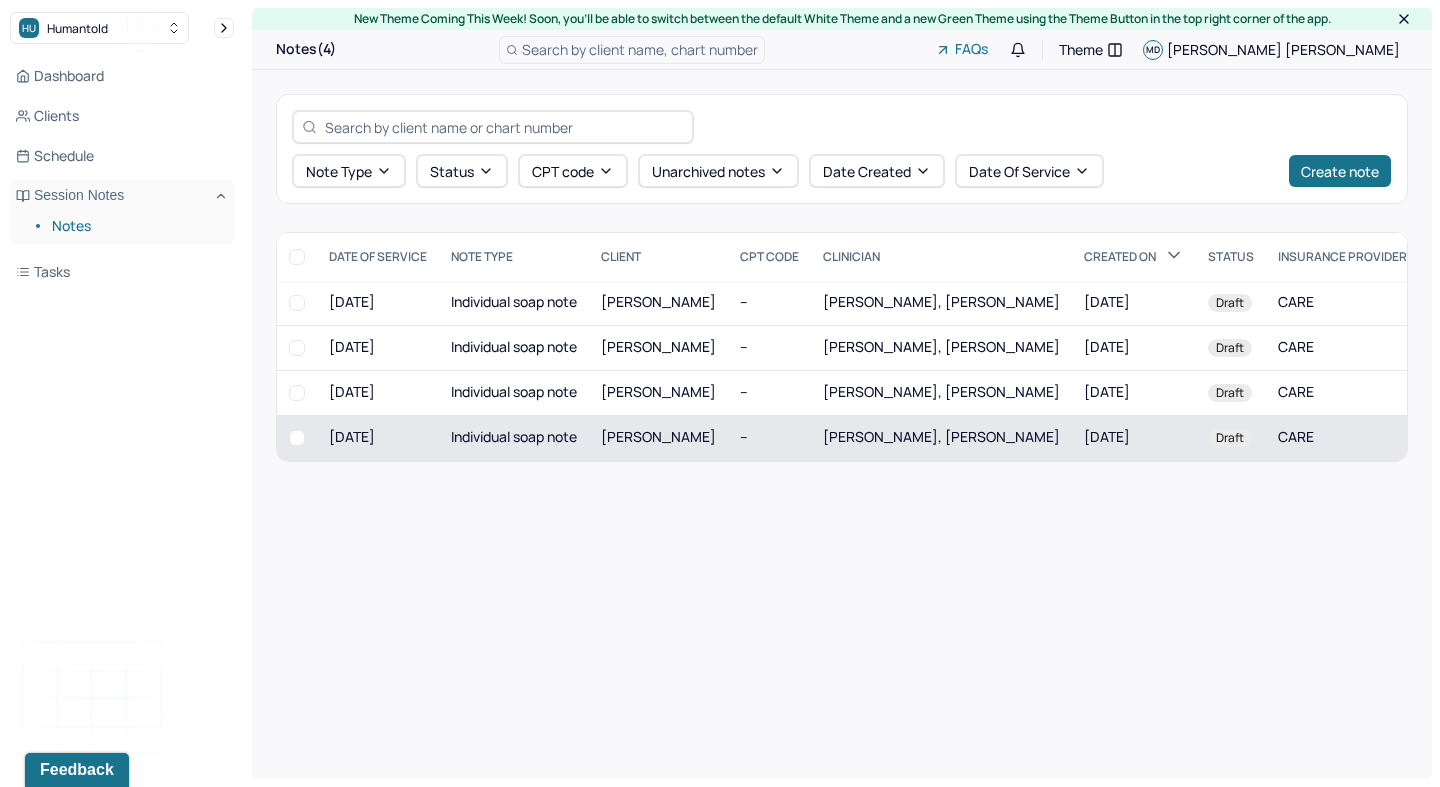 click on "[PERSON_NAME]" at bounding box center (658, 436) 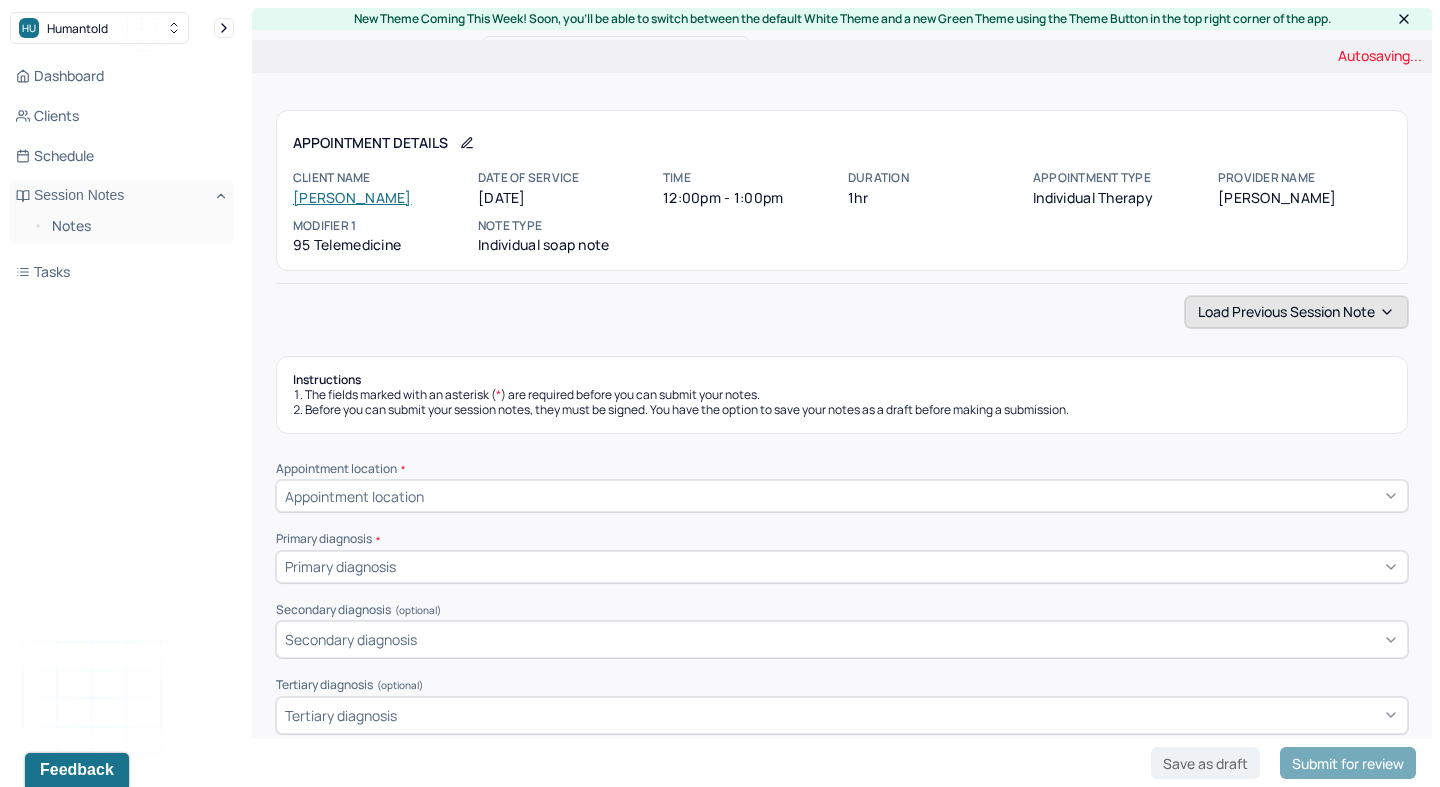 click on "Load previous session note" at bounding box center [1296, 312] 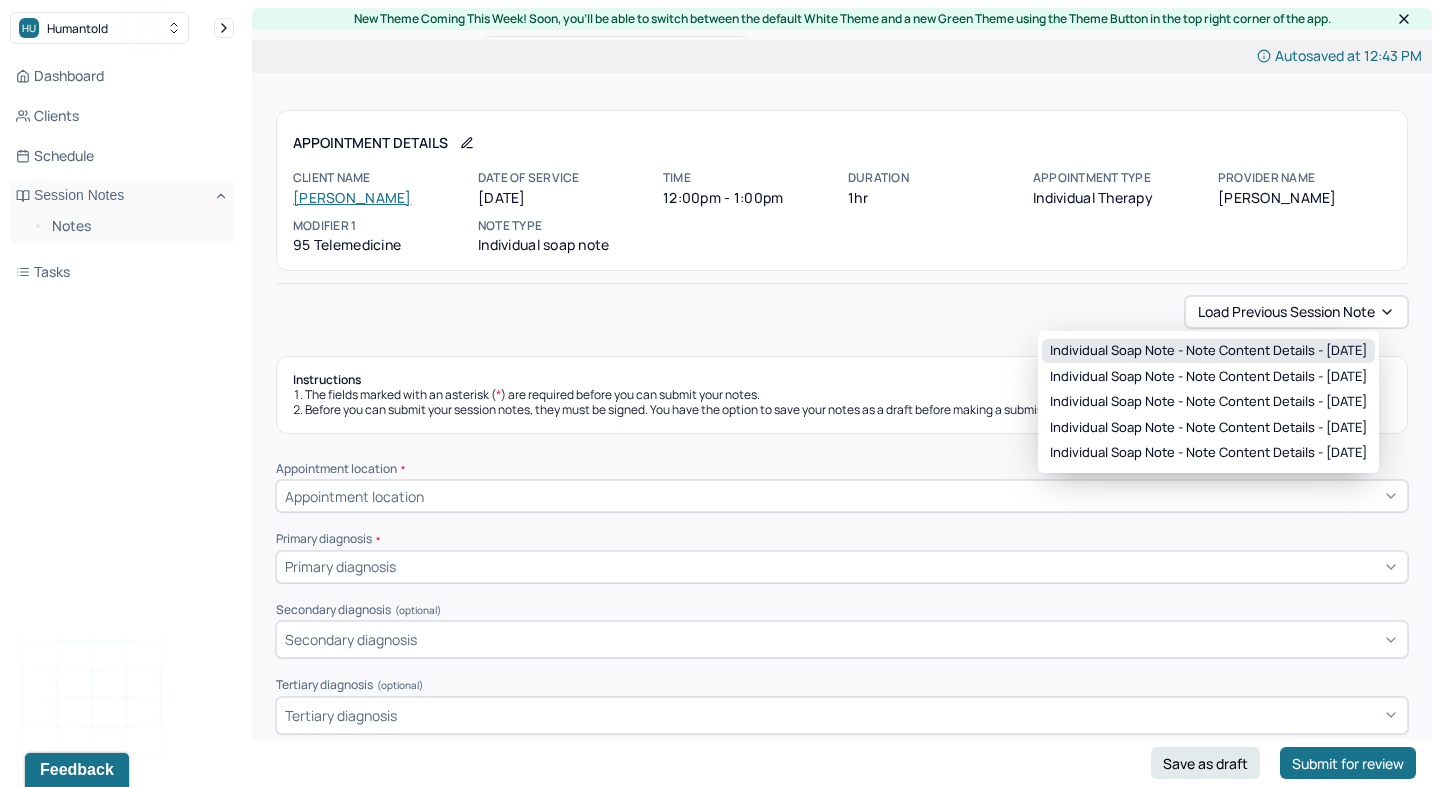 click on "Individual soap note   - Note content Details -   [DATE]" at bounding box center [1208, 351] 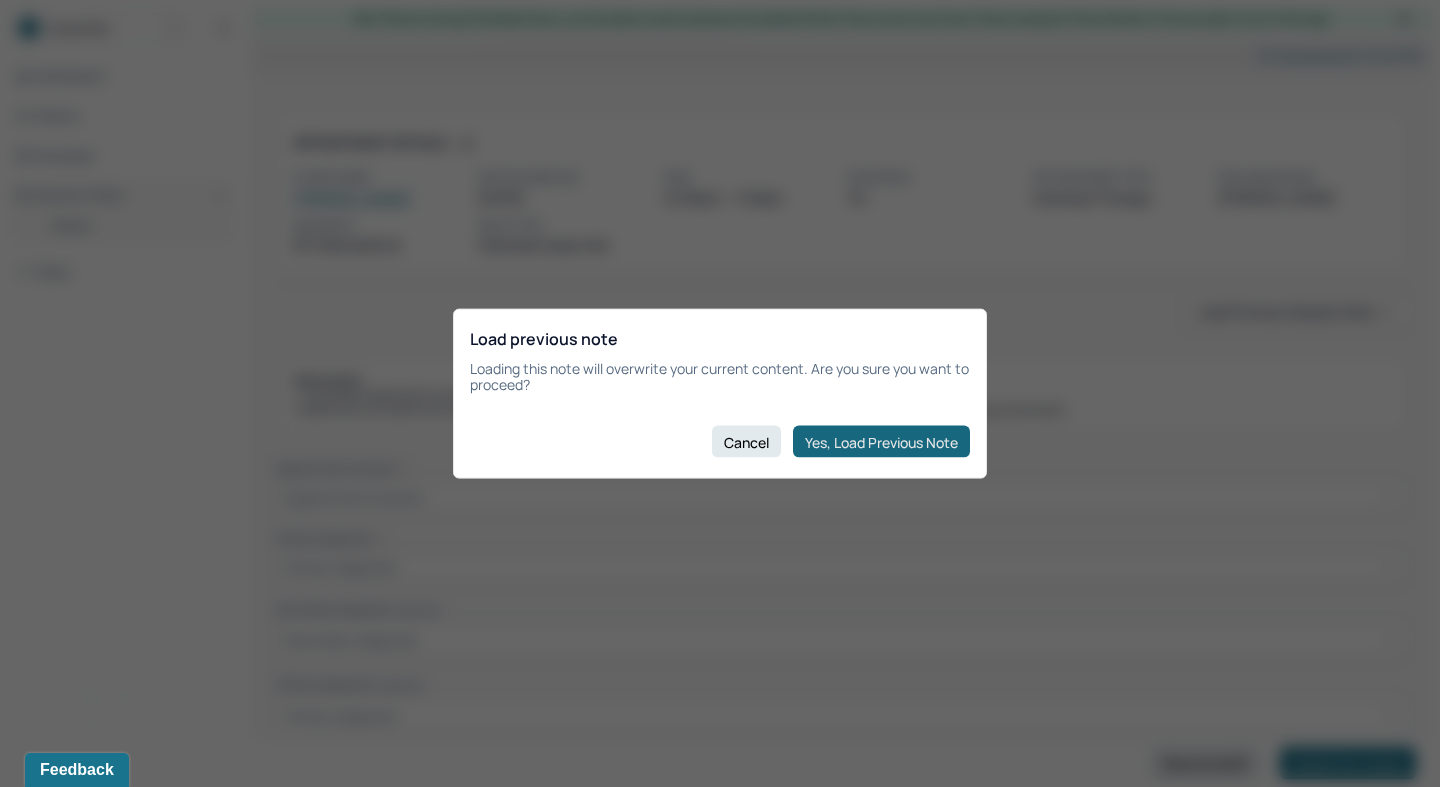click on "Yes, Load Previous Note" at bounding box center [881, 442] 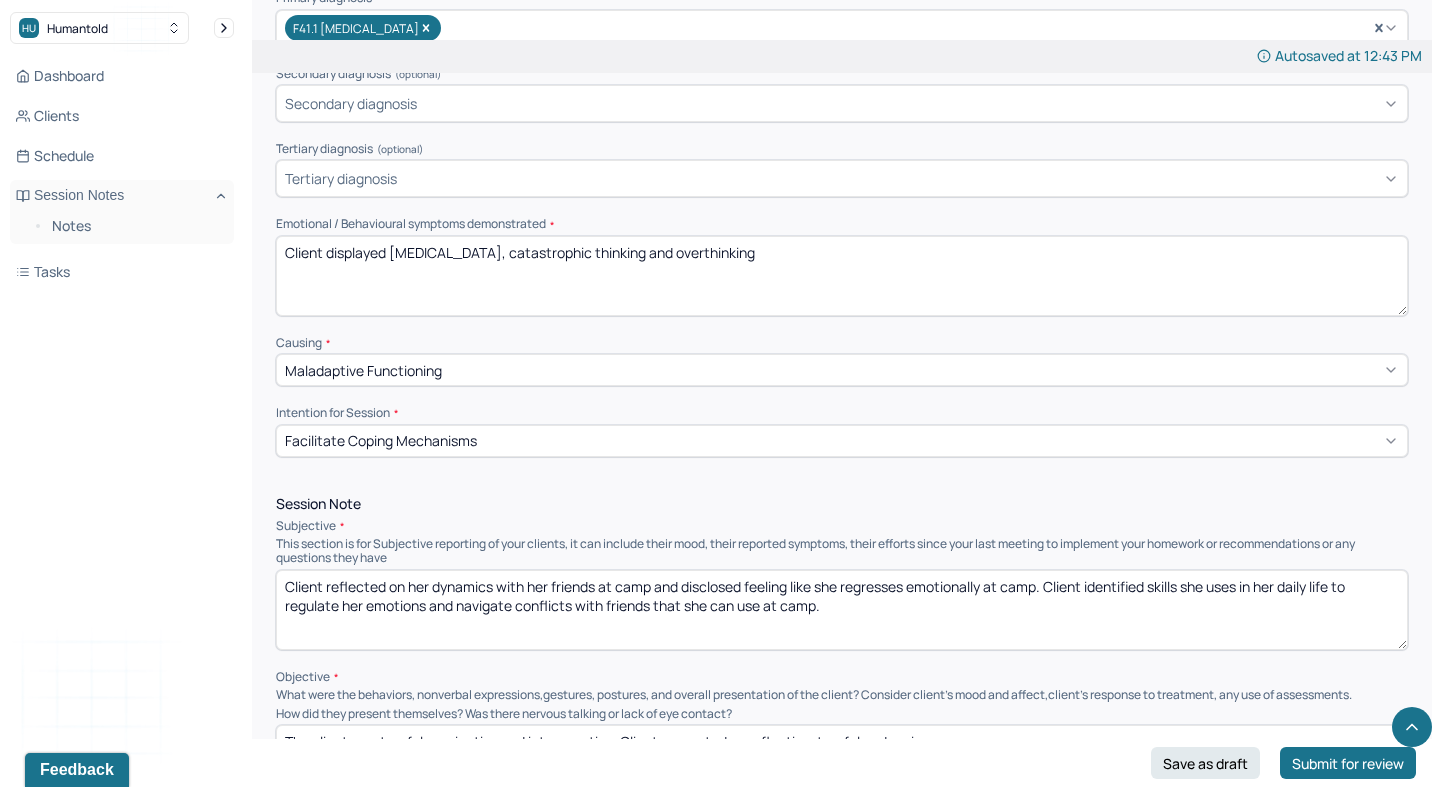 scroll, scrollTop: 754, scrollLeft: 0, axis: vertical 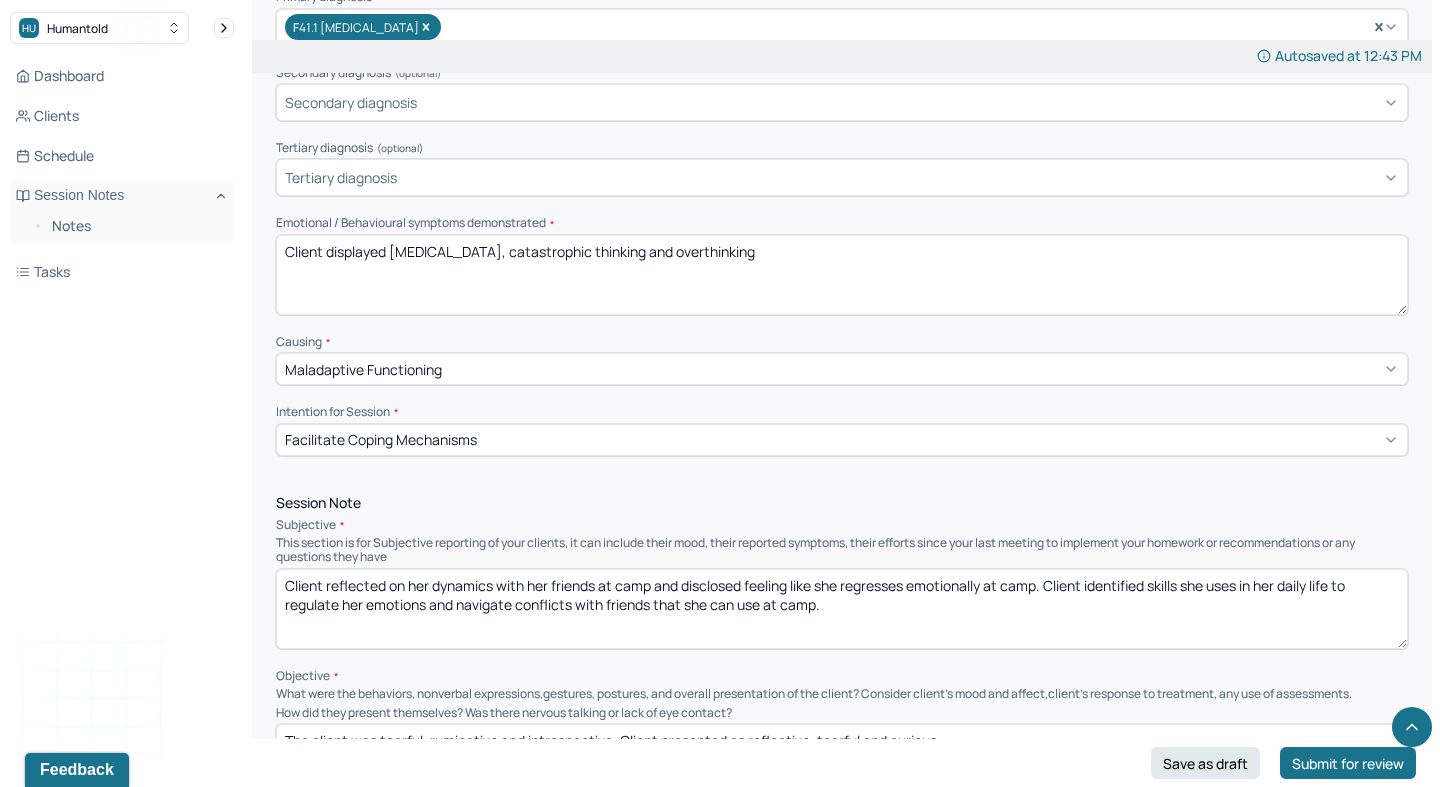 click on "Client reflected on her dynamics with her friends at camp and disclosed feeling like she regresses emotionally at camp. Client identified skills she uses in her daily life to regulate her emotions and navigate conflicts with friends that she can use at camp." at bounding box center (842, 609) 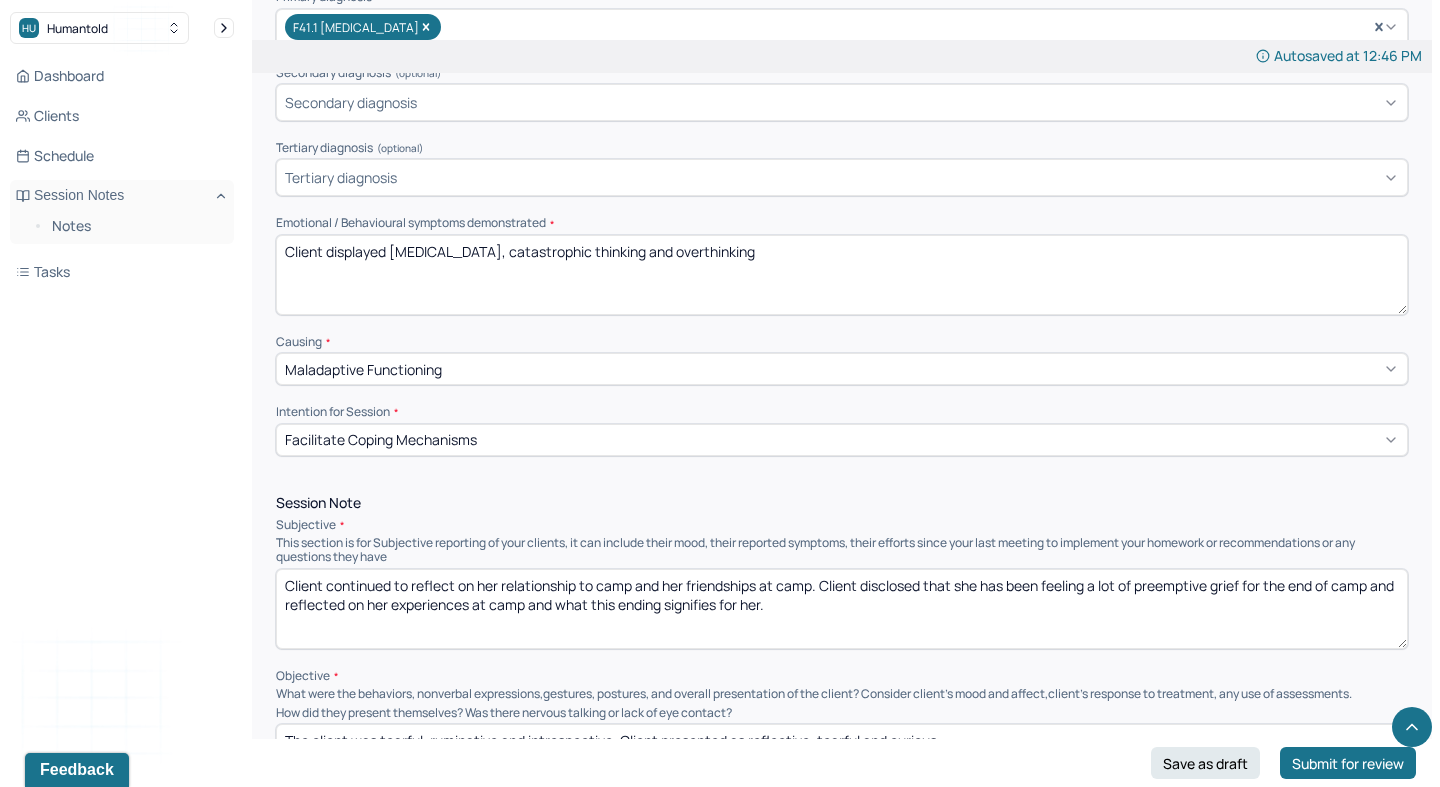 type on "Client continued to reflect on her relationship to camp and her friendships at camp. Client disclosed that she has been feeling a lot of preemptive grief for the end of camp and reflected on her experiences at camp and what this ending signifies for her." 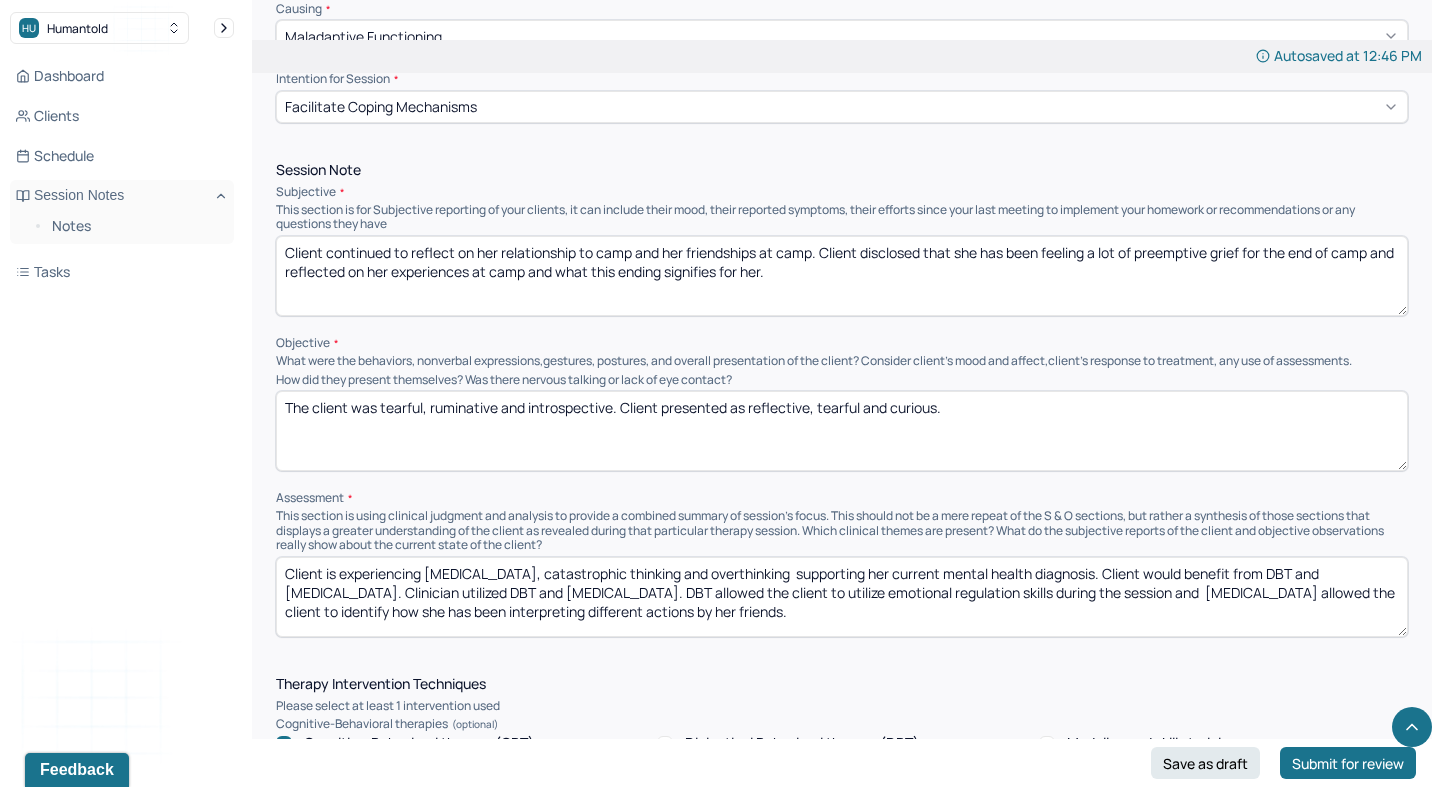 scroll, scrollTop: 1093, scrollLeft: 0, axis: vertical 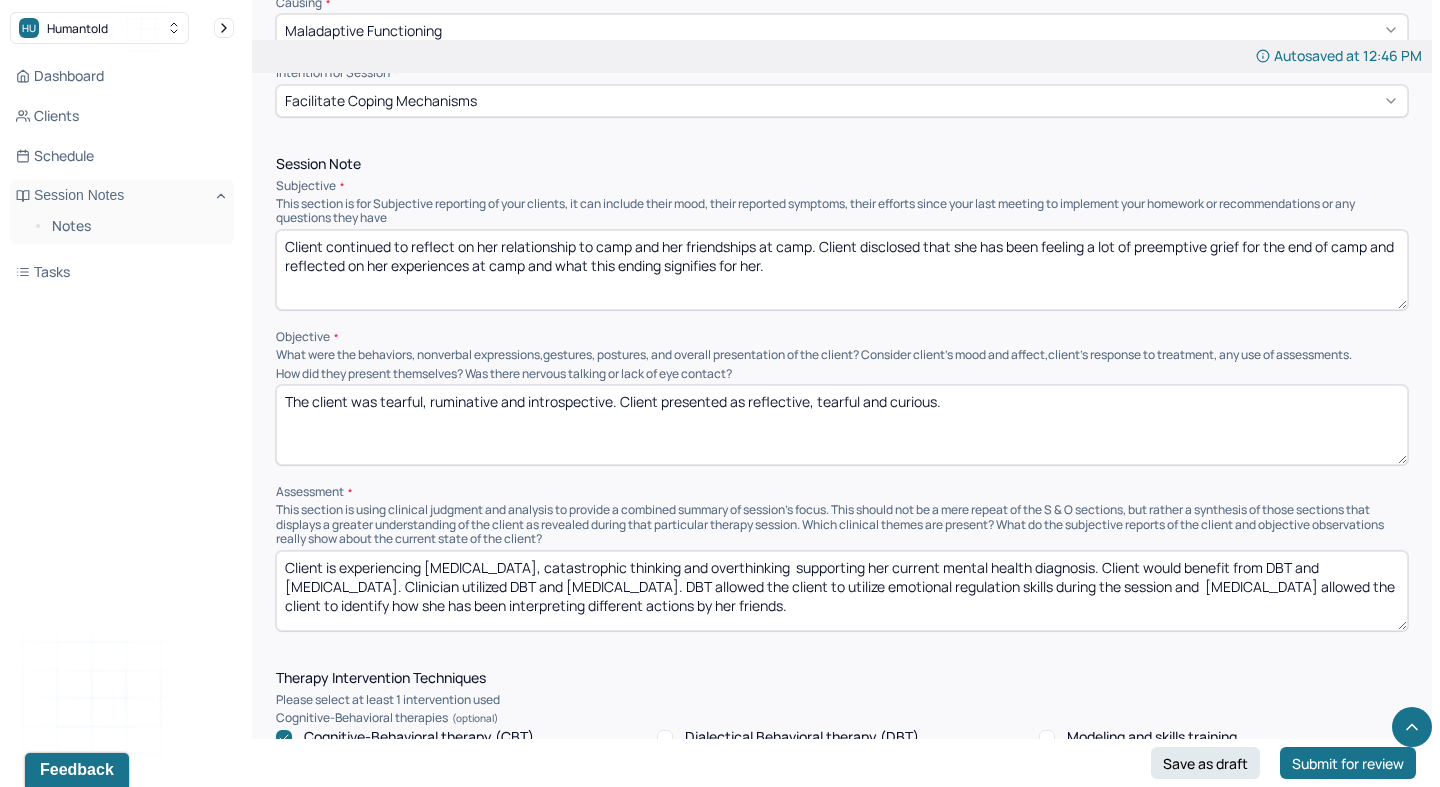 click on "The client was tearful, ruminative and introspective. Client presented as reflective, tearful and curious." at bounding box center (842, 425) 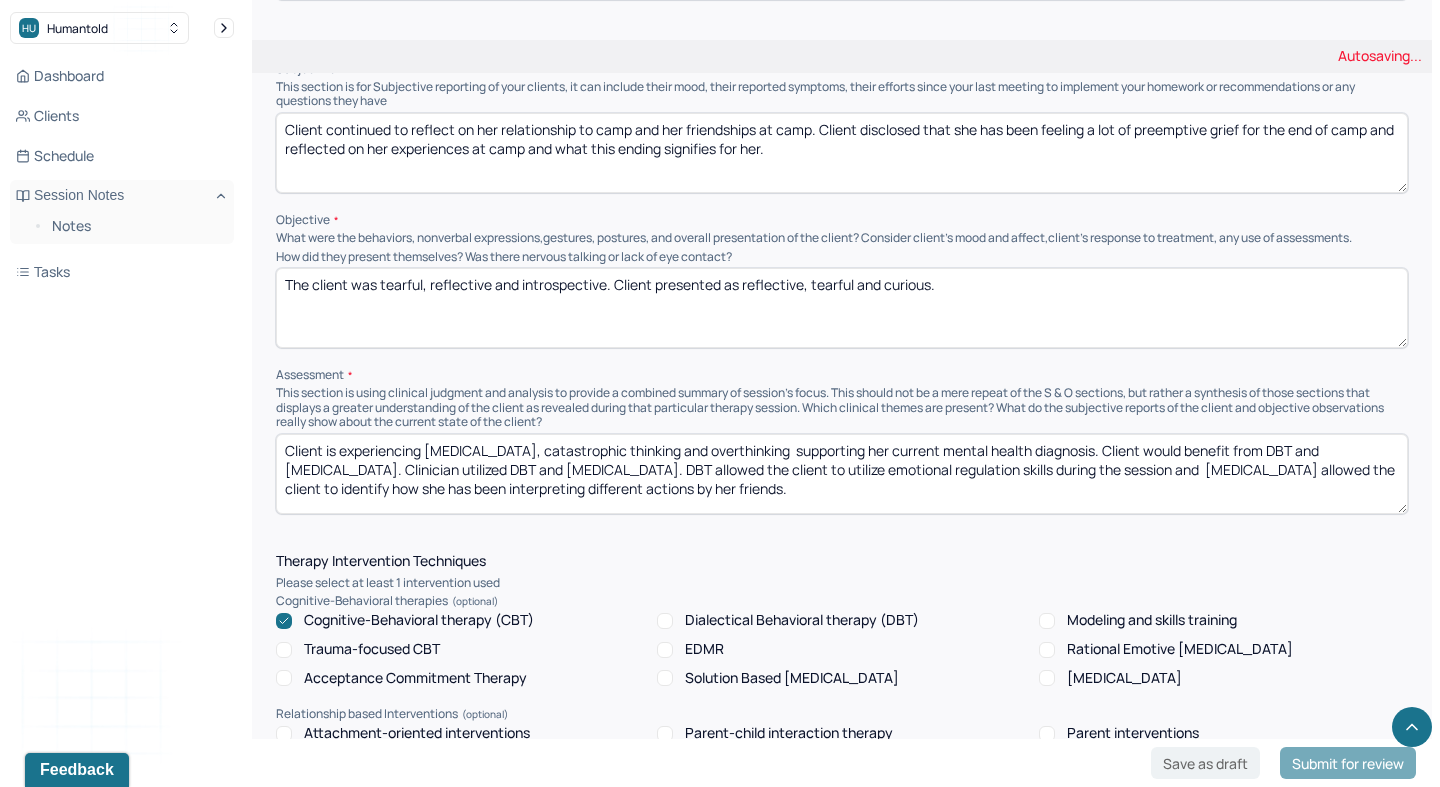 scroll, scrollTop: 1211, scrollLeft: 0, axis: vertical 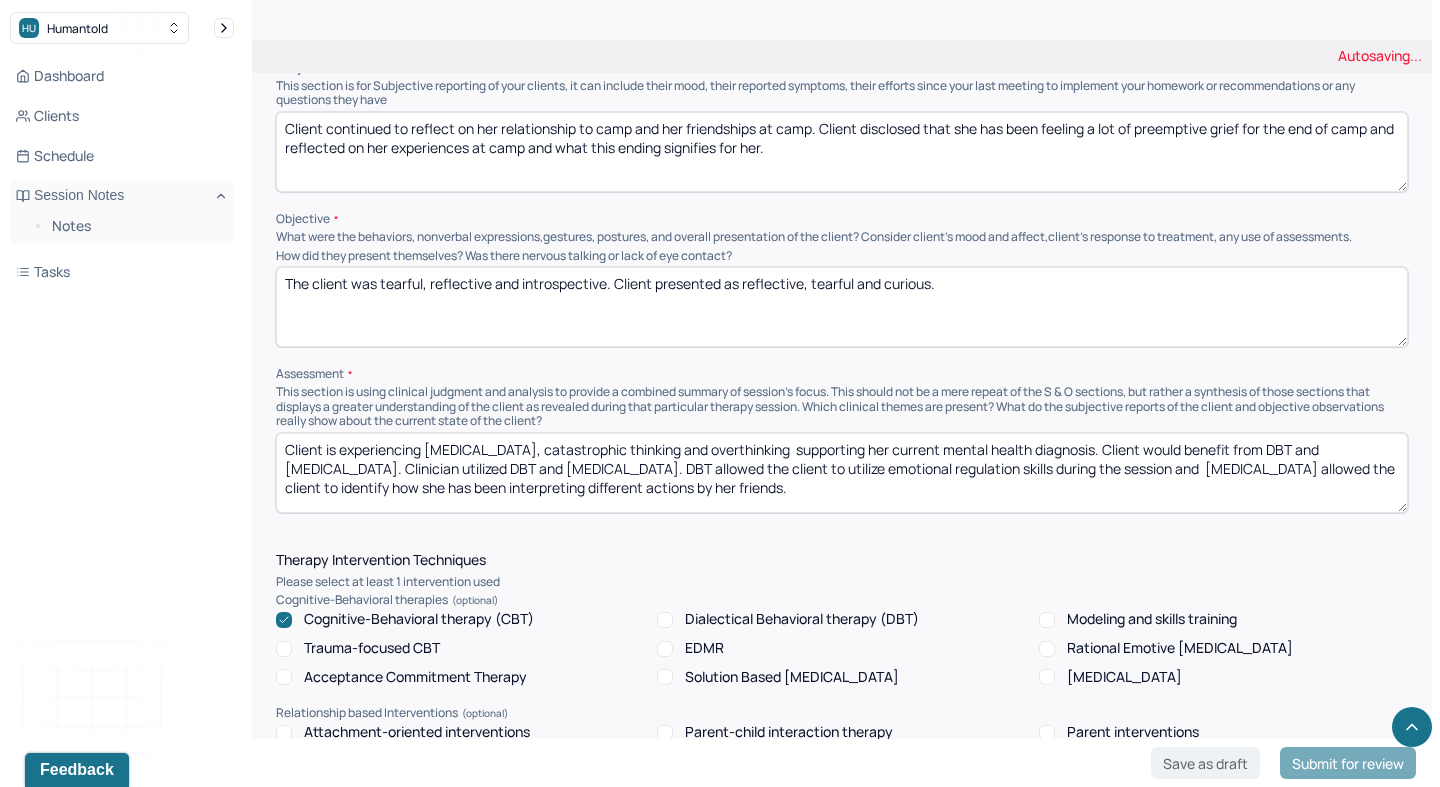 type on "The client was tearful, reflective and introspective. Client presented as reflective, tearful and curious." 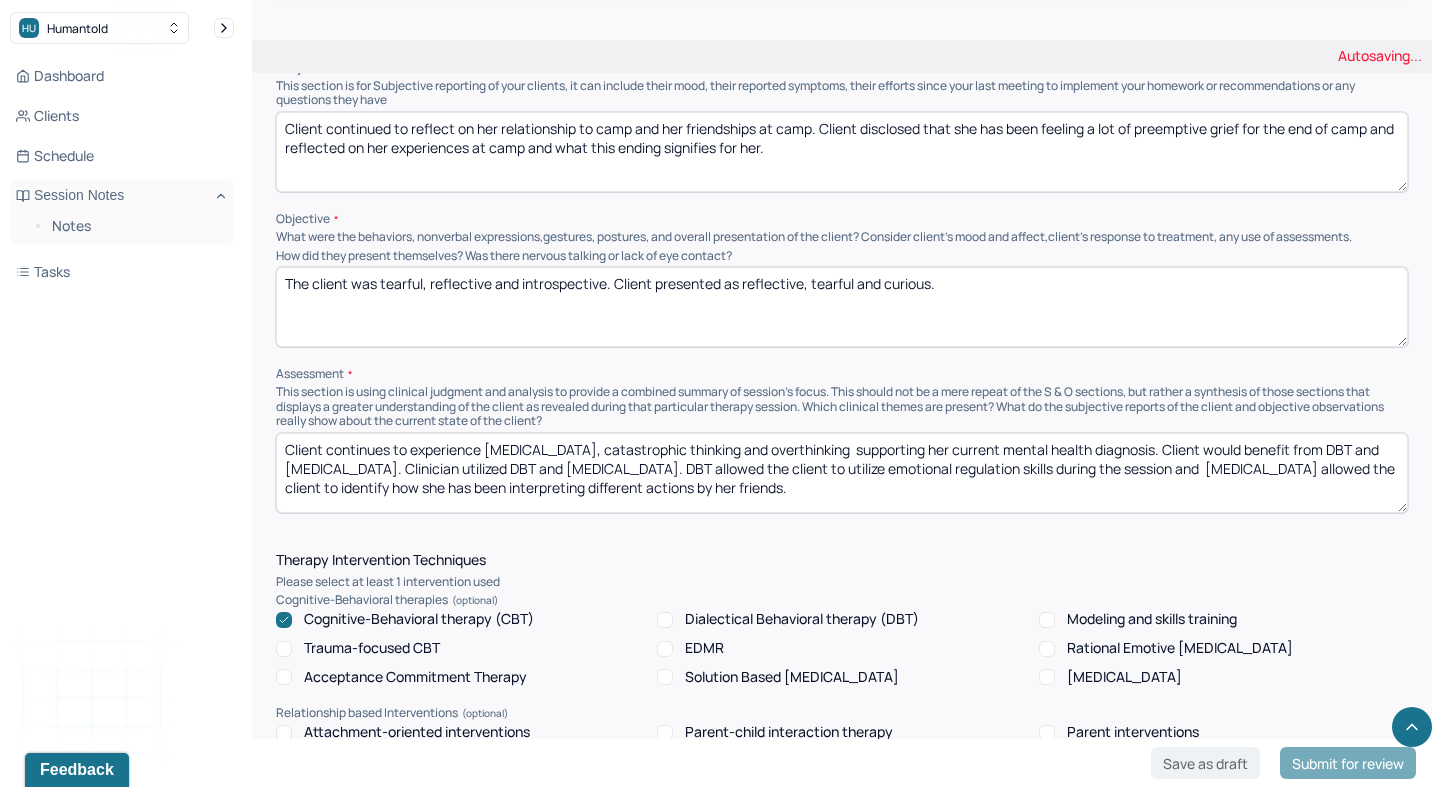 click on "Client is experiencing [MEDICAL_DATA], catastrophic thinking and overthinking  supporting her current mental health diagnosis. Client would benefit from DBT and [MEDICAL_DATA]. Clinician utilized DBT and [MEDICAL_DATA]. DBT allowed the client to utilize emotional regulation skills during the session and  [MEDICAL_DATA] allowed the client to identify how she has been interpreting different actions by her friends." at bounding box center (842, 473) 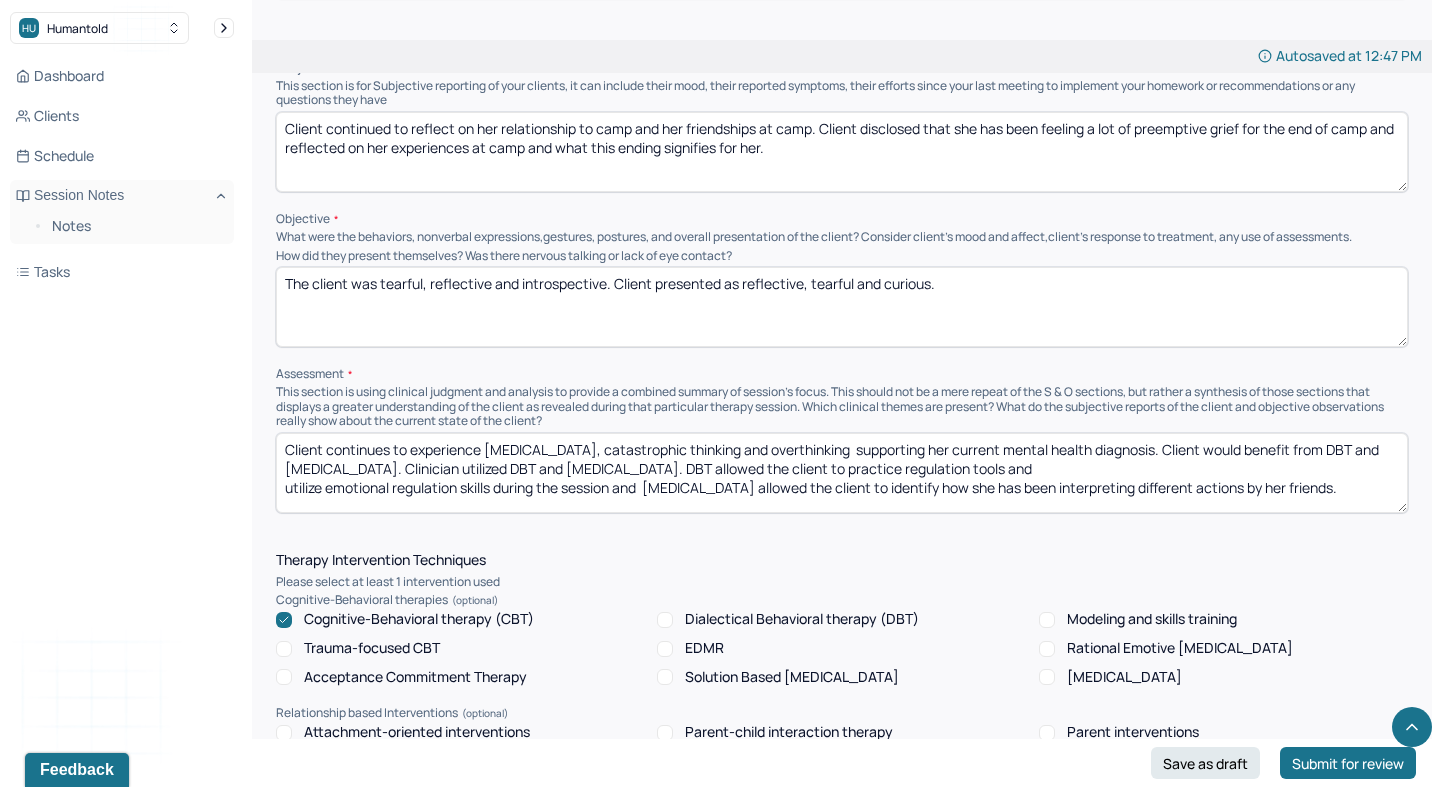drag, startPoint x: 648, startPoint y: 482, endPoint x: 285, endPoint y: 475, distance: 363.06747 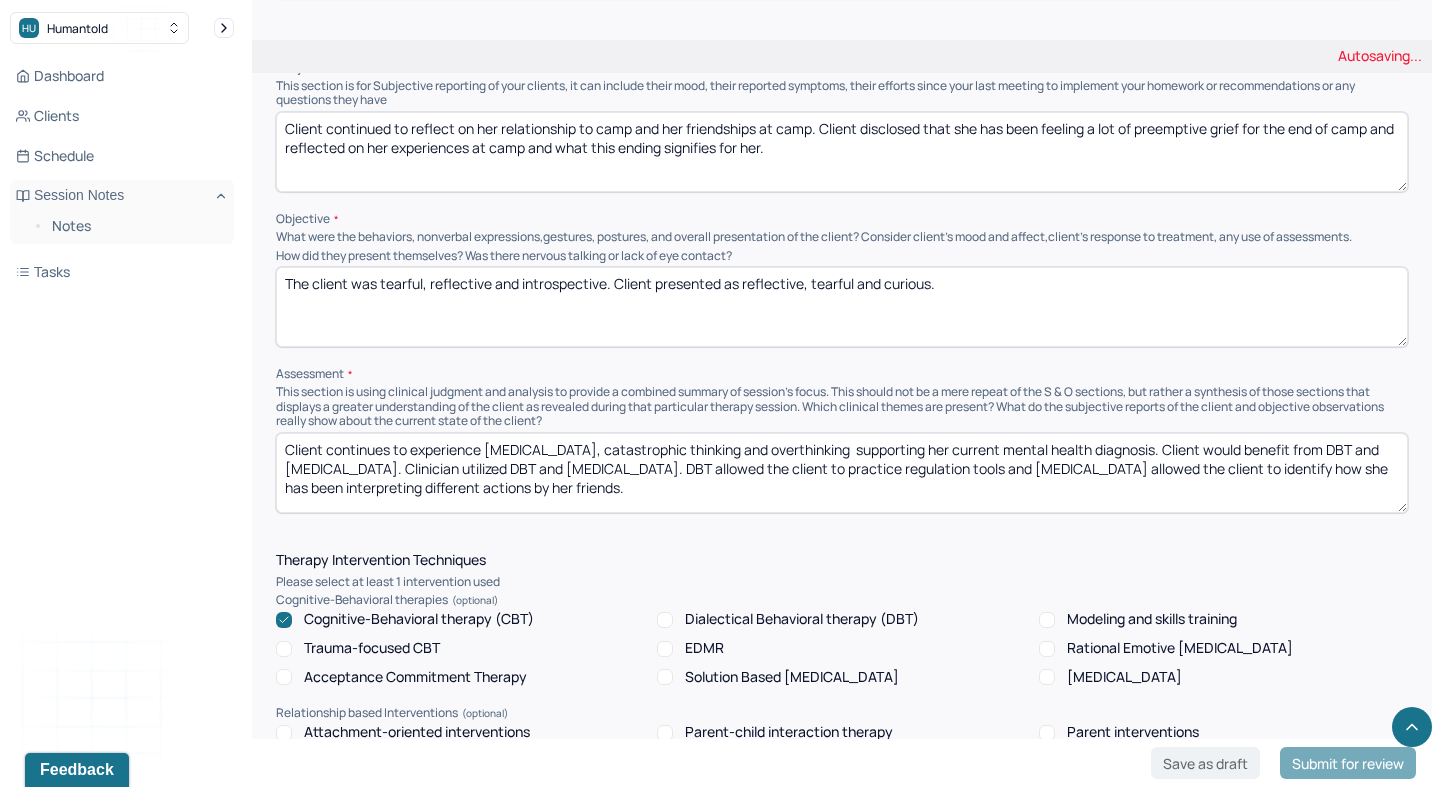 scroll, scrollTop: 9, scrollLeft: 0, axis: vertical 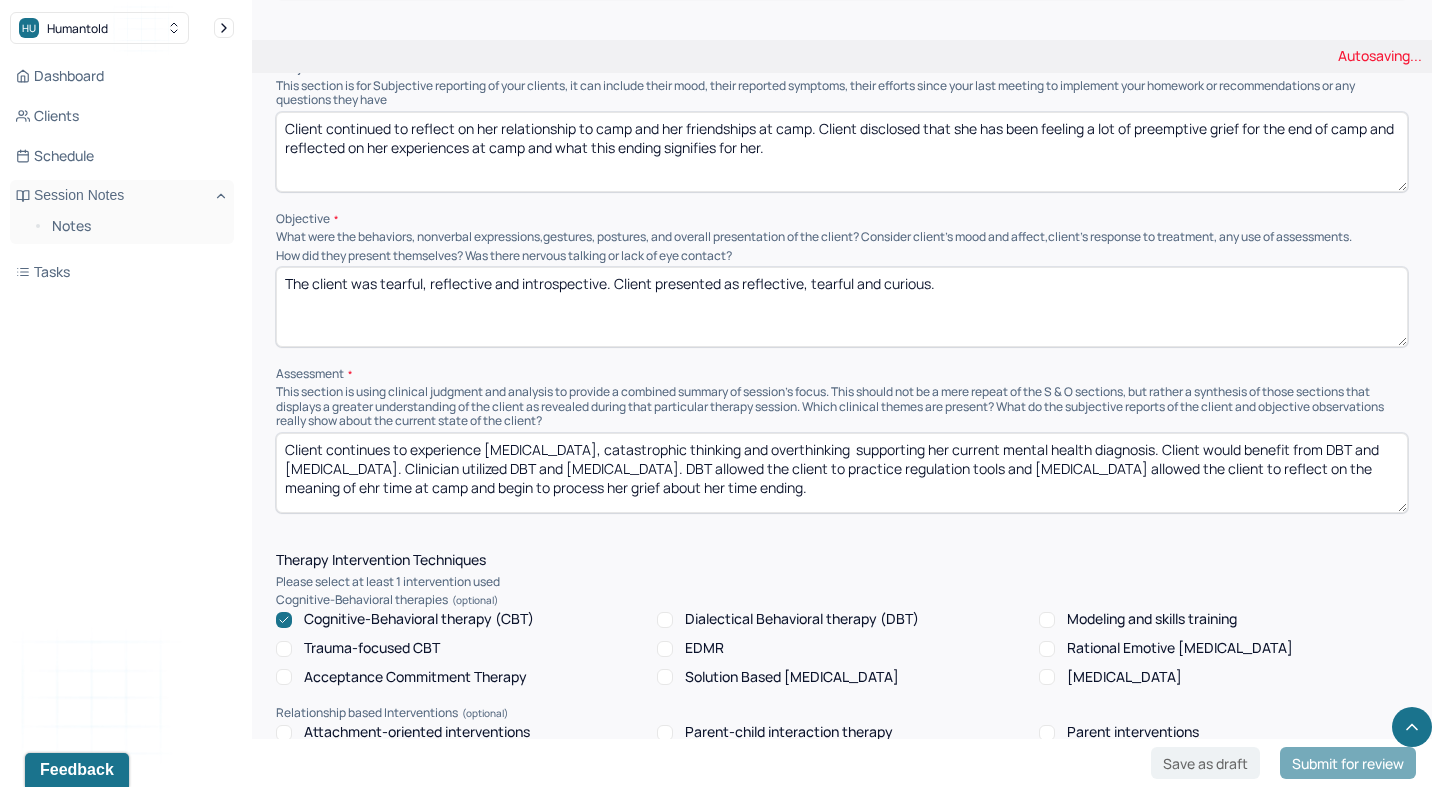 click on "Client continues to experience [MEDICAL_DATA], catastrophic thinking and overthinking  supporting her current mental health diagnosis. Client would benefit from DBT and [MEDICAL_DATA]. Clinician utilized DBT and [MEDICAL_DATA]. DBT allowed the client to practice regulation tools
utilize emotional regulation skills during the session and  [MEDICAL_DATA] allowed the client to identify how she has been interpreting different actions by her friends." at bounding box center (842, 473) 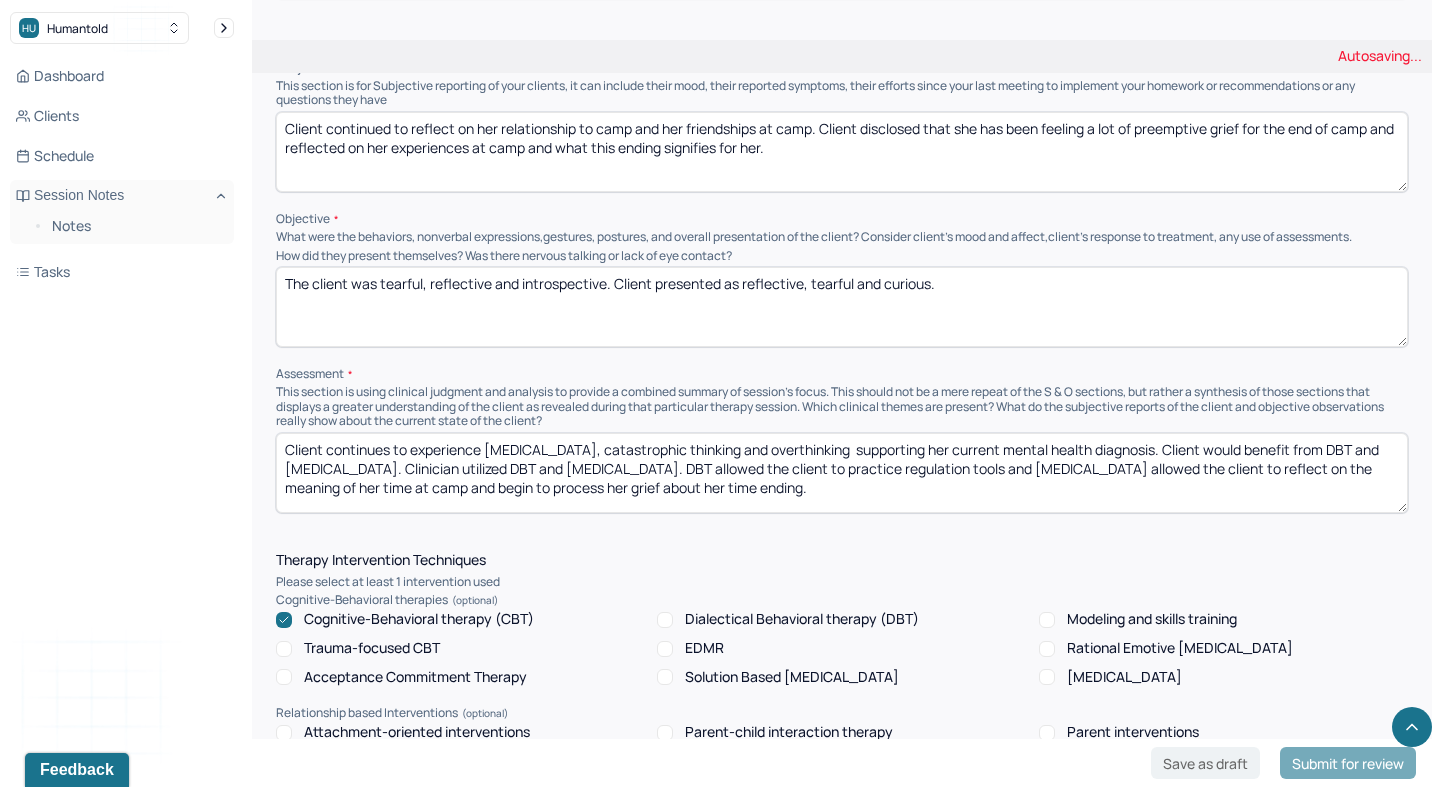 type on "Client continues to experience [MEDICAL_DATA], catastrophic thinking and overthinking  supporting her current mental health diagnosis. Client would benefit from DBT and [MEDICAL_DATA]. Clinician utilized DBT and [MEDICAL_DATA]. DBT allowed the client to practice regulation tools and [MEDICAL_DATA] allowed the client to reflect on the meaning of her time at camp and begin to process her grief about her time ending." 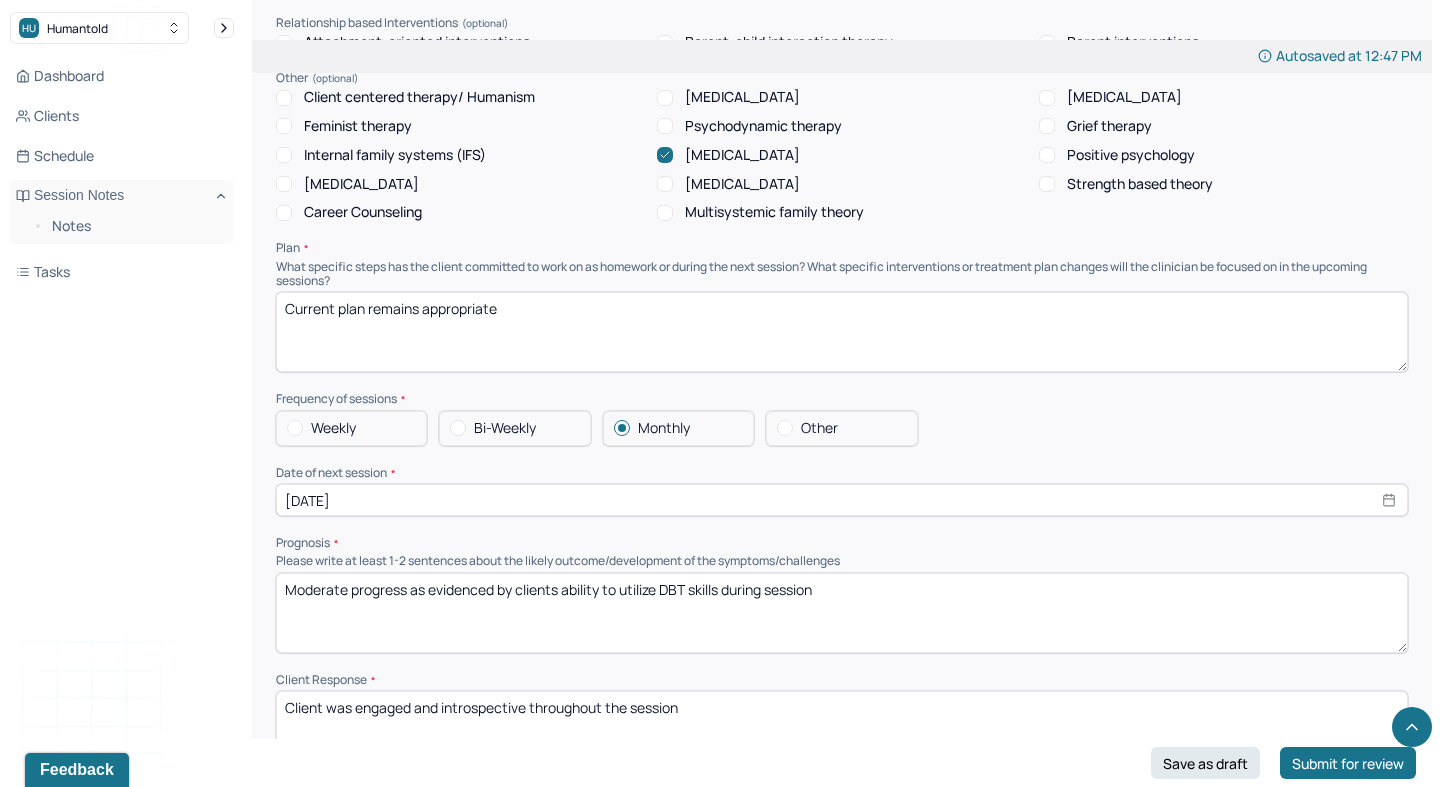 scroll, scrollTop: 1907, scrollLeft: 0, axis: vertical 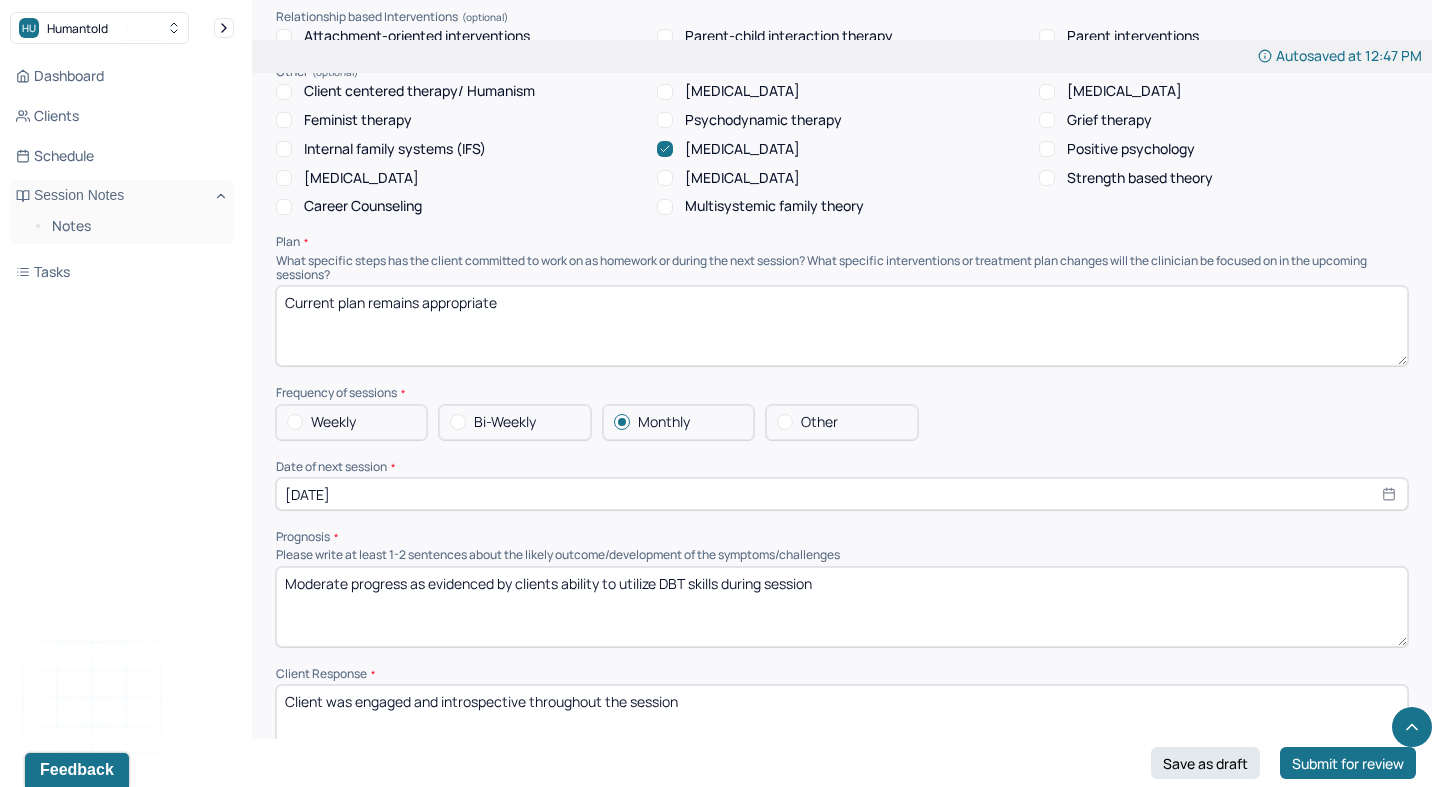 click on "[DATE]" at bounding box center [842, 494] 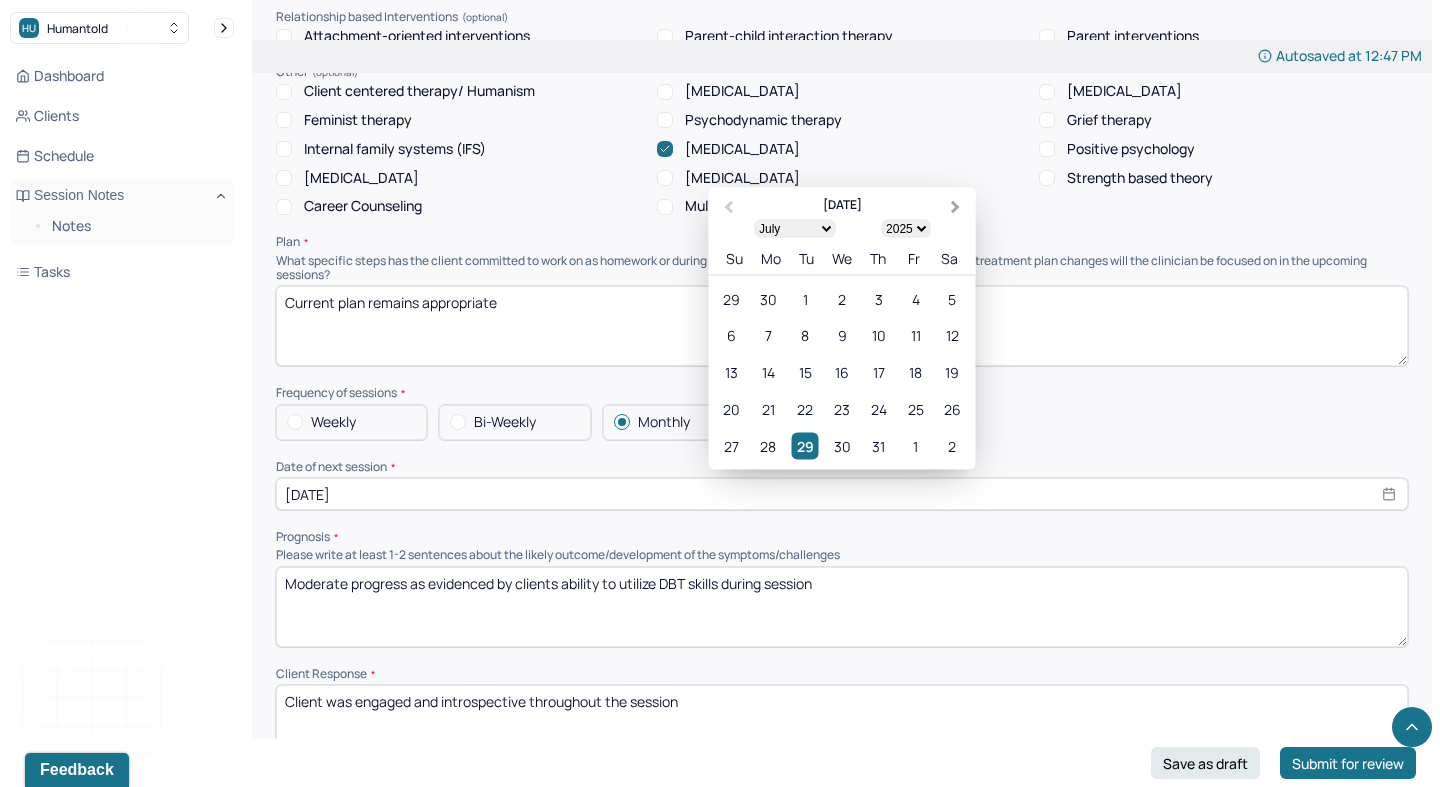 click on "Next Month" at bounding box center [956, 207] 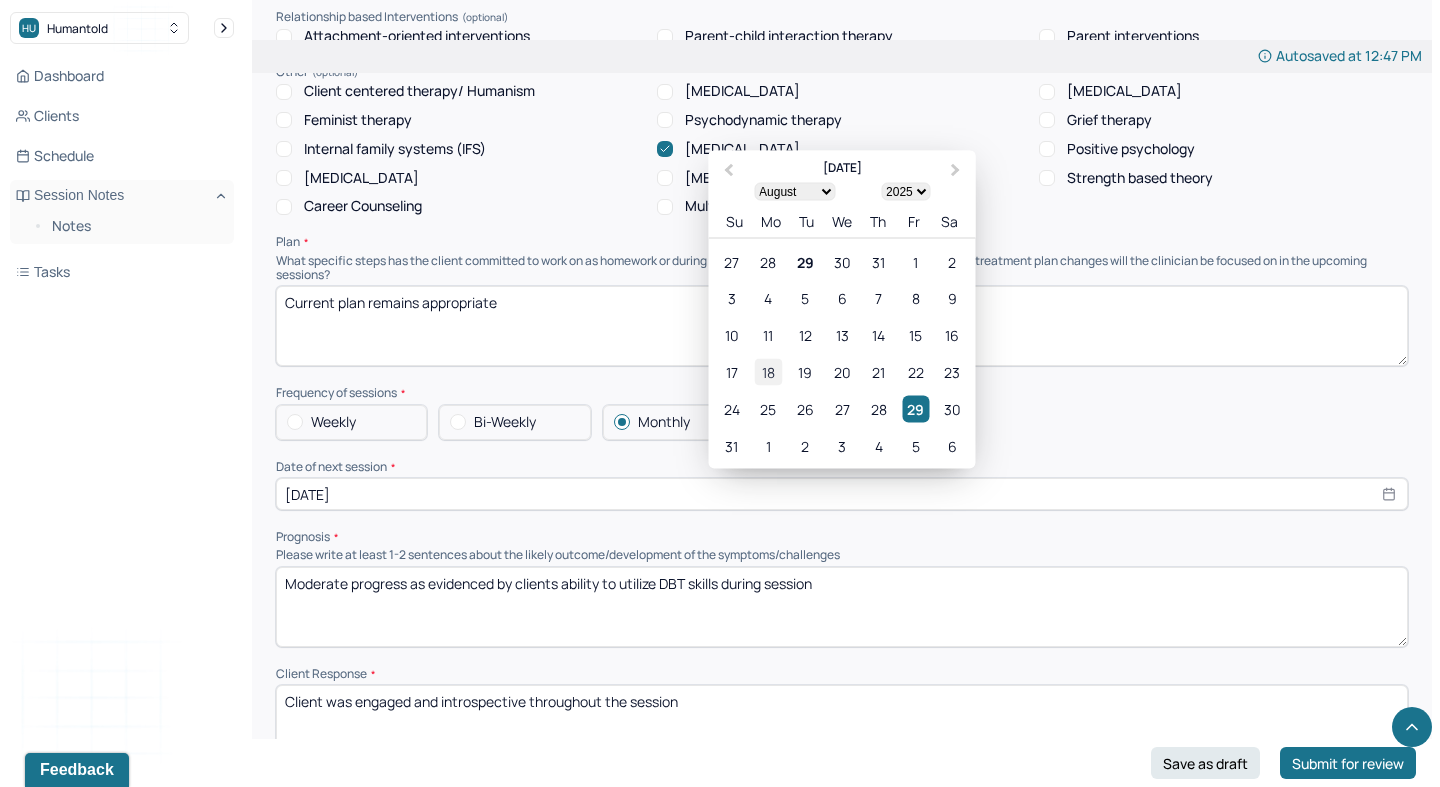 click on "18" at bounding box center (768, 372) 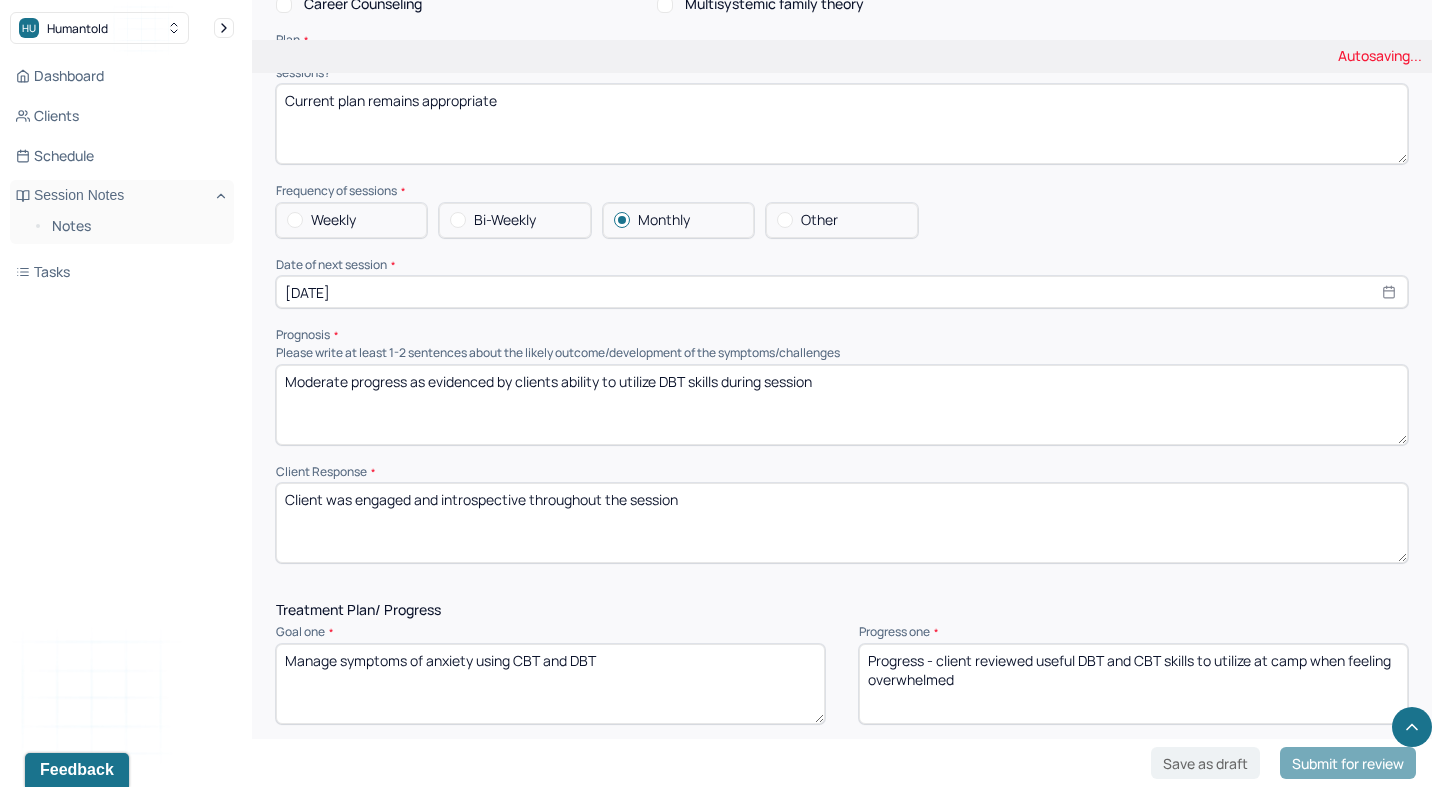 scroll, scrollTop: 2110, scrollLeft: 0, axis: vertical 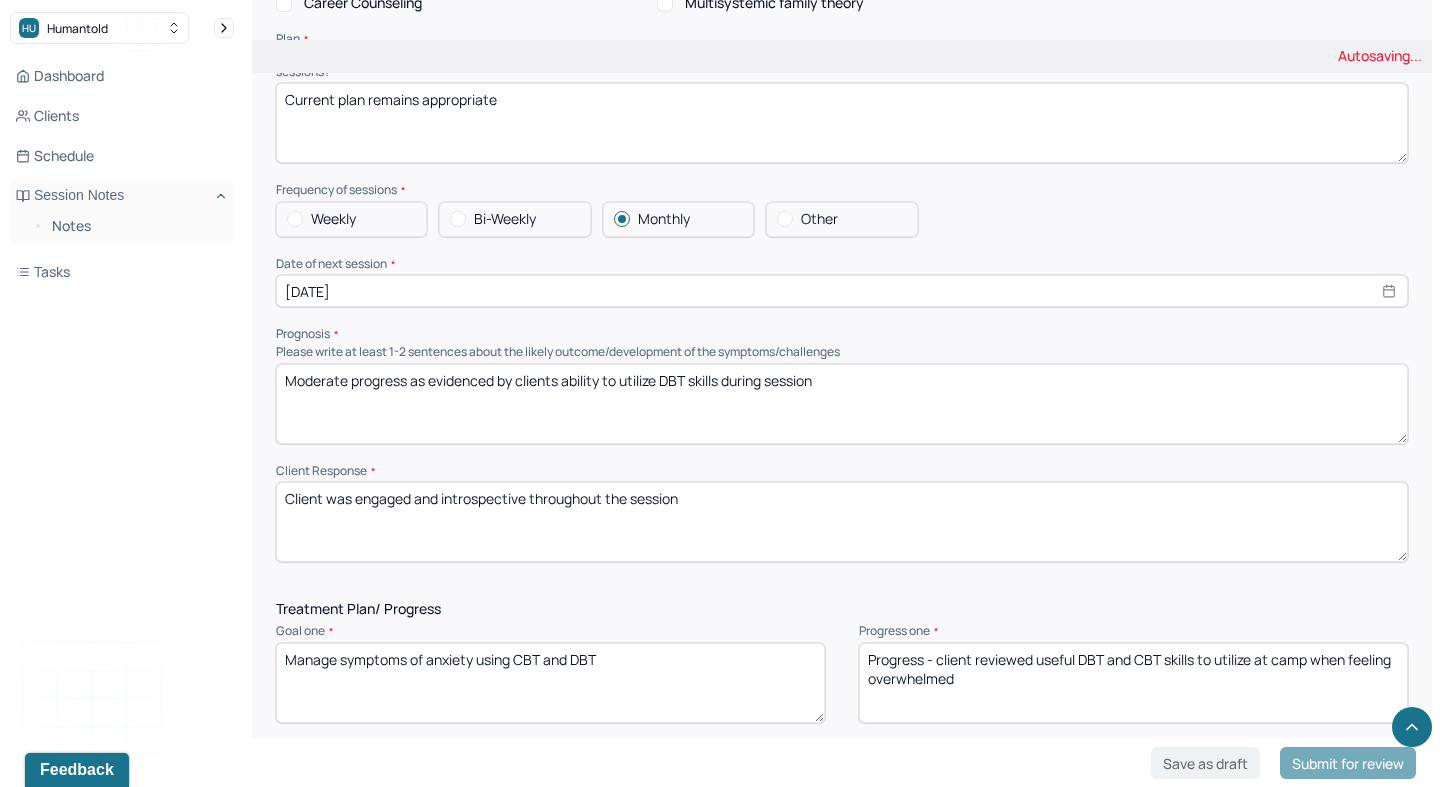 drag, startPoint x: 618, startPoint y: 371, endPoint x: 1060, endPoint y: 424, distance: 445.16626 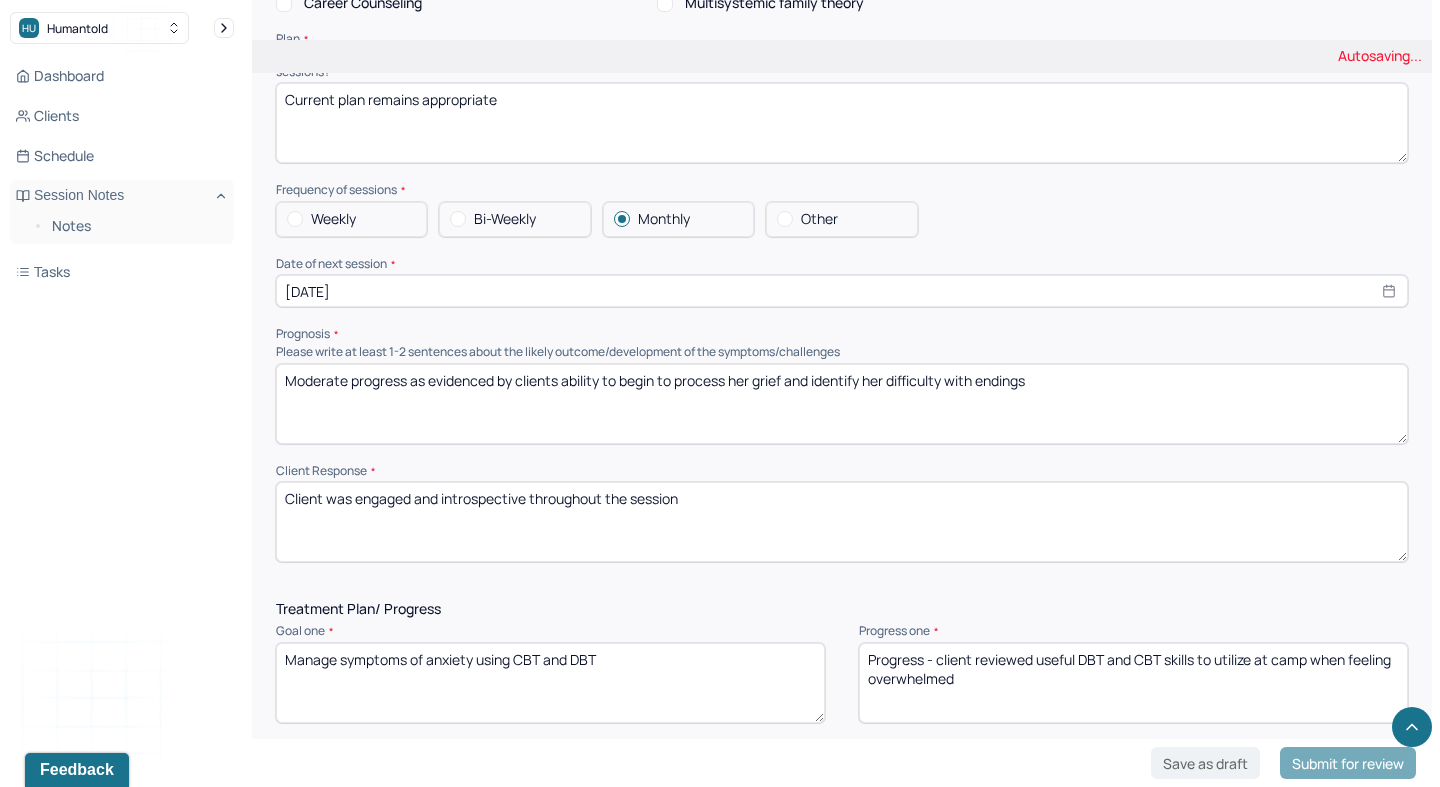 type on "Moderate progress as evidenced by clients ability to begin to process her grief and identify her difficulty with endings" 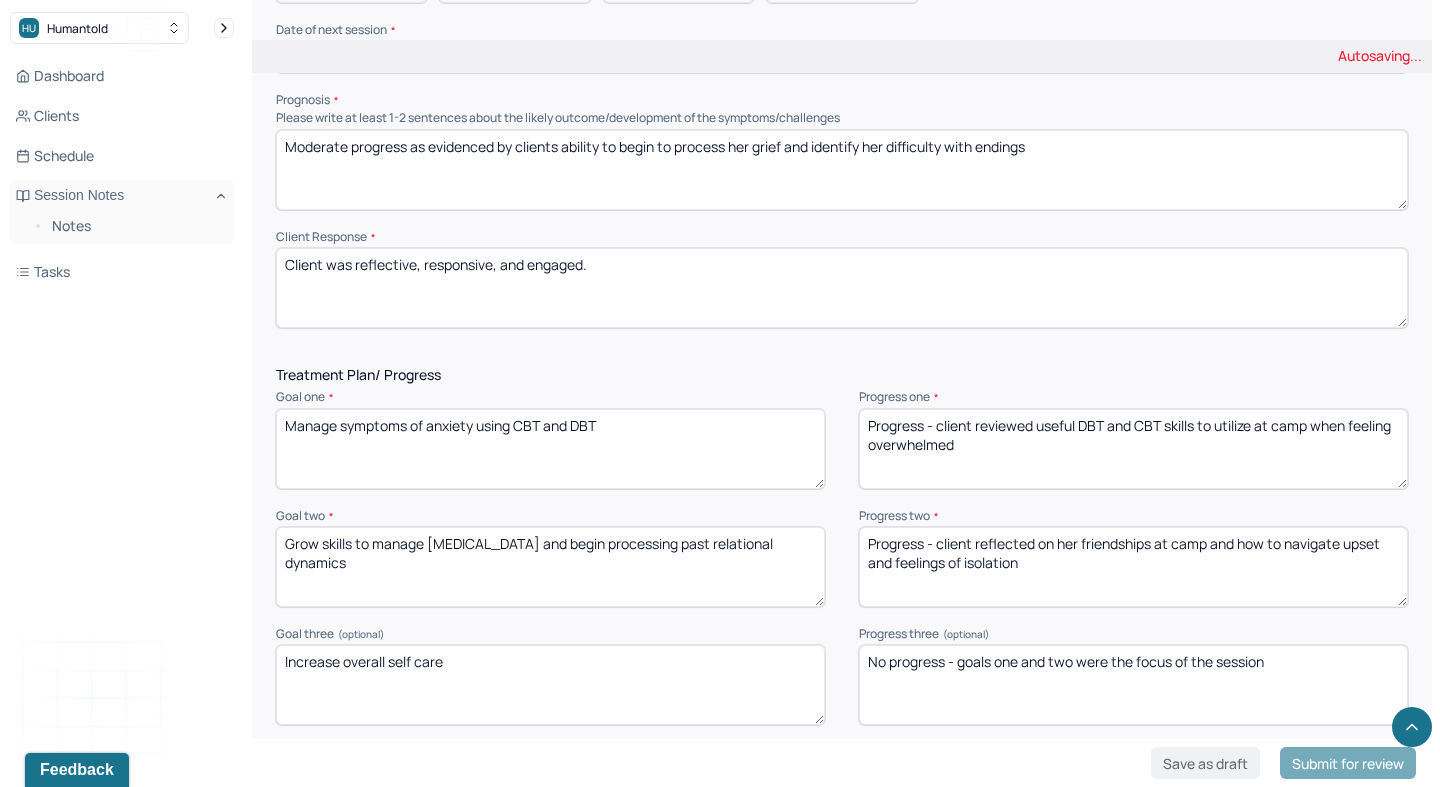 scroll, scrollTop: 2349, scrollLeft: 0, axis: vertical 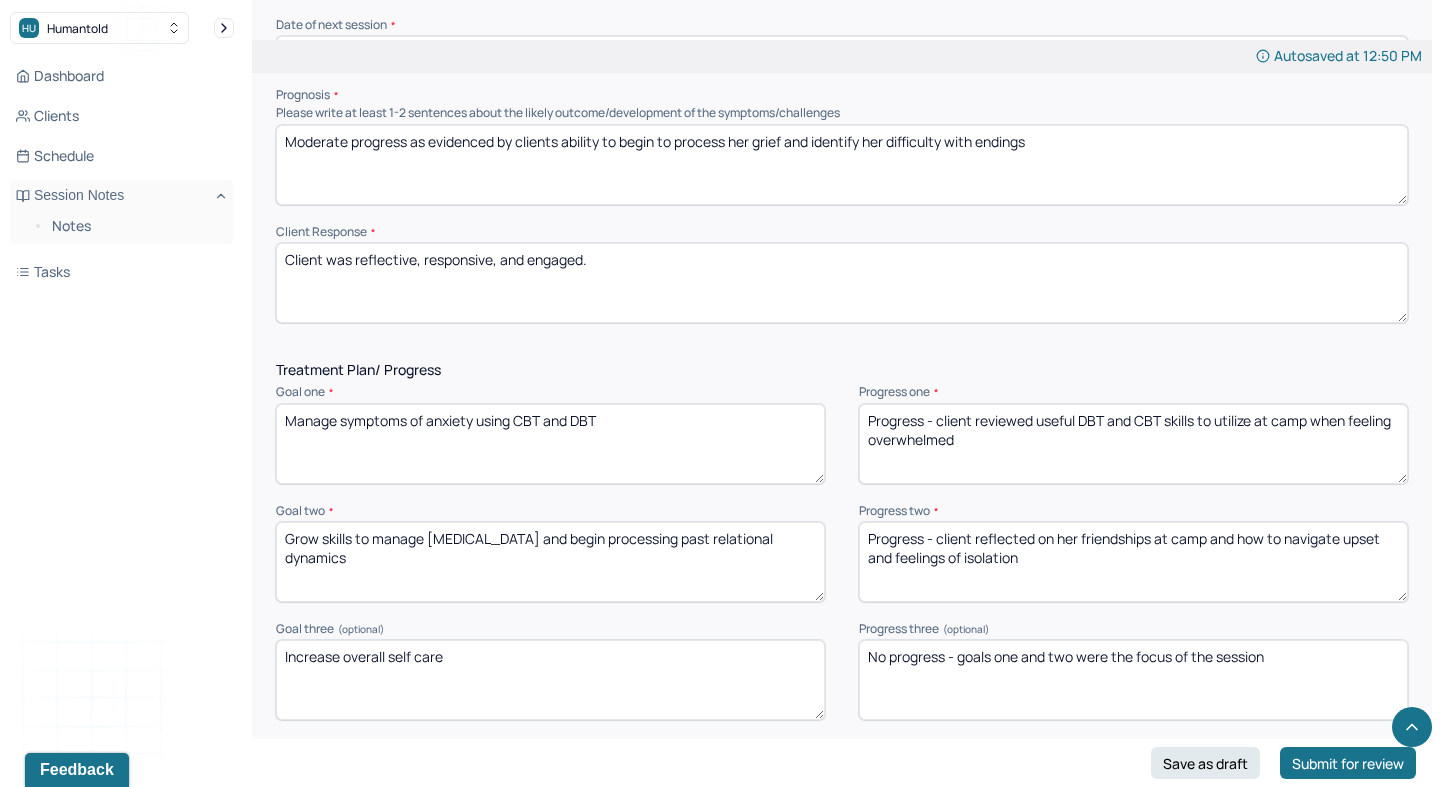 type on "Client was reflective, responsive, and engaged." 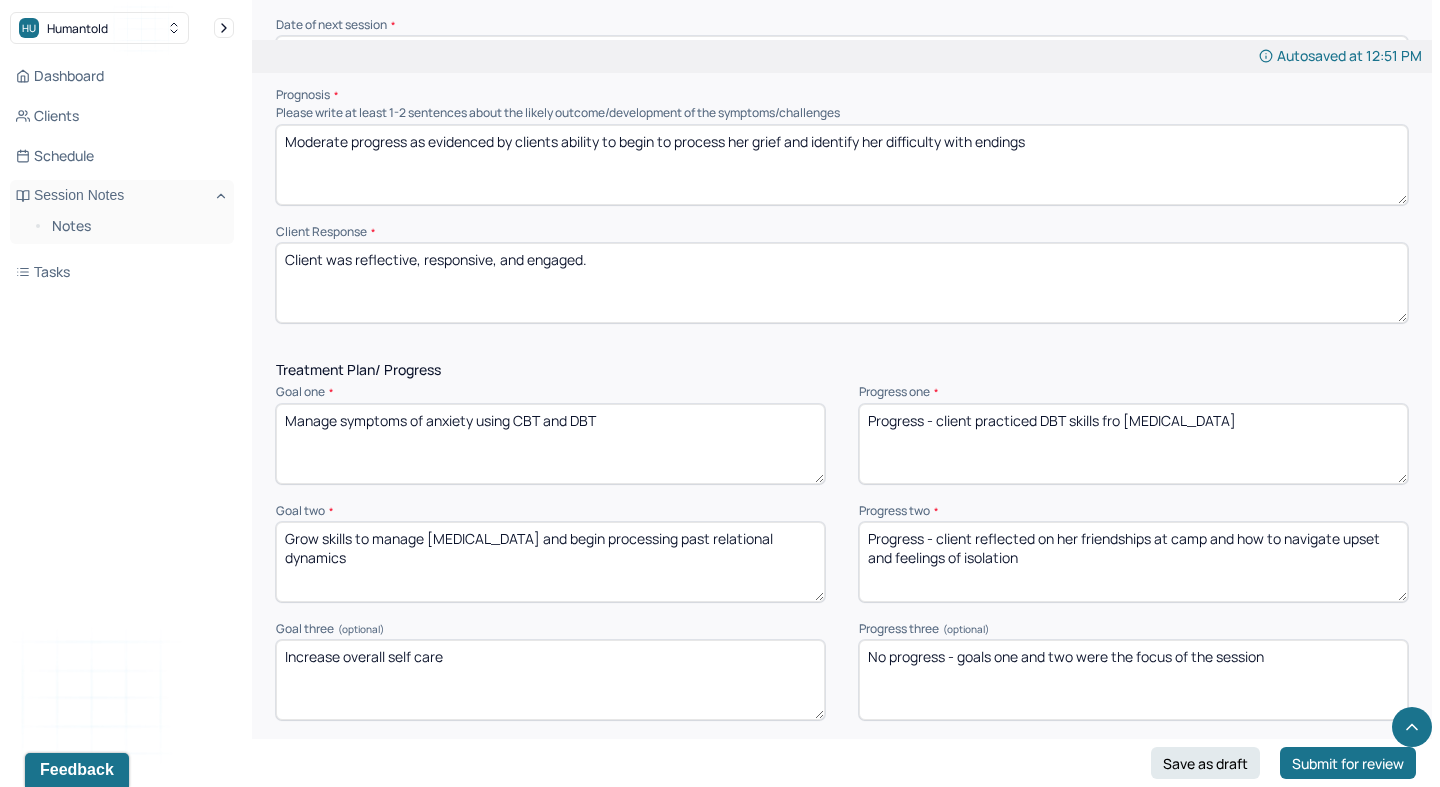 type on "Progress - client practiced DBT skills fro [MEDICAL_DATA]" 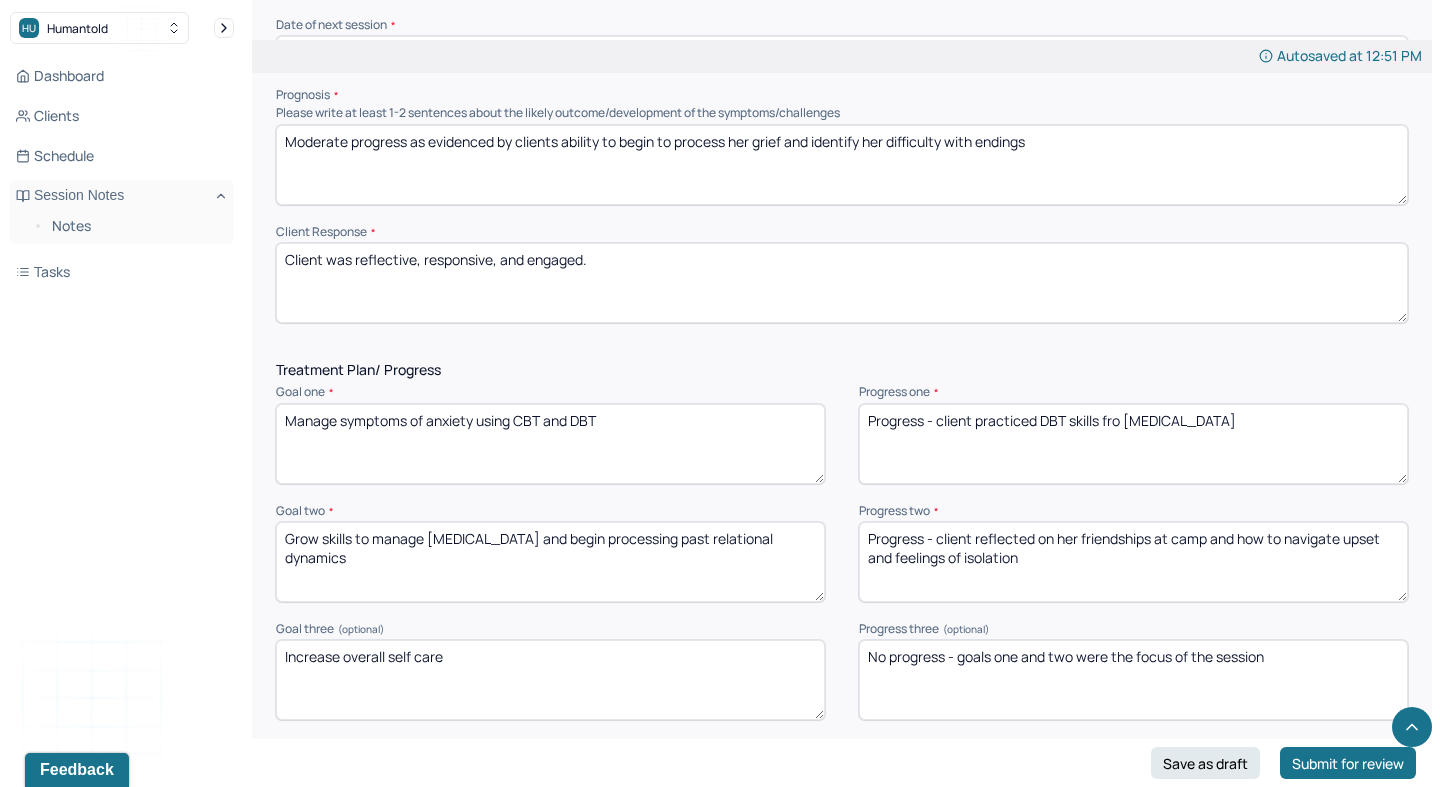 drag, startPoint x: 1024, startPoint y: 651, endPoint x: 1110, endPoint y: 652, distance: 86.00581 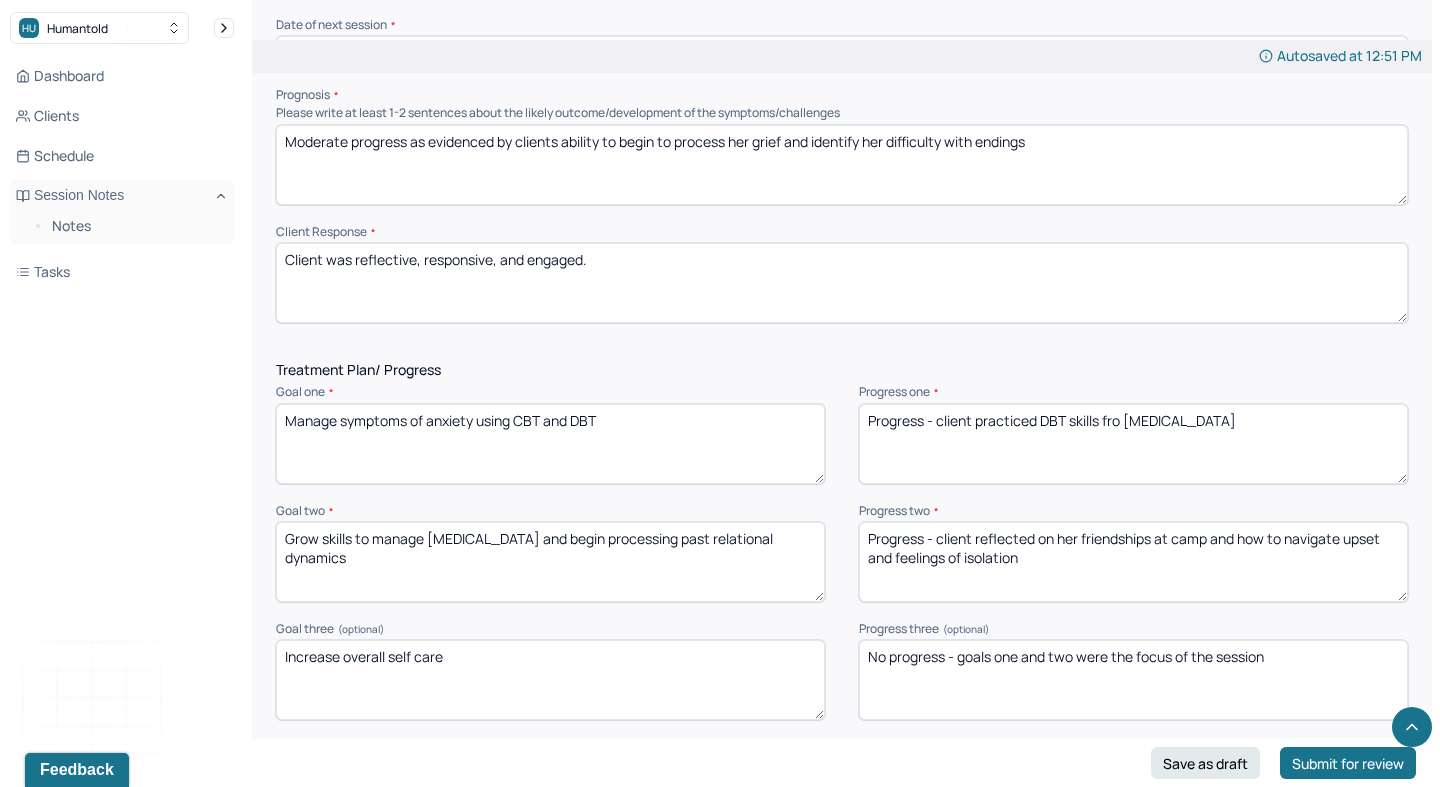 click on "No progress - goals one and two were the focus of the session" at bounding box center [1133, 680] 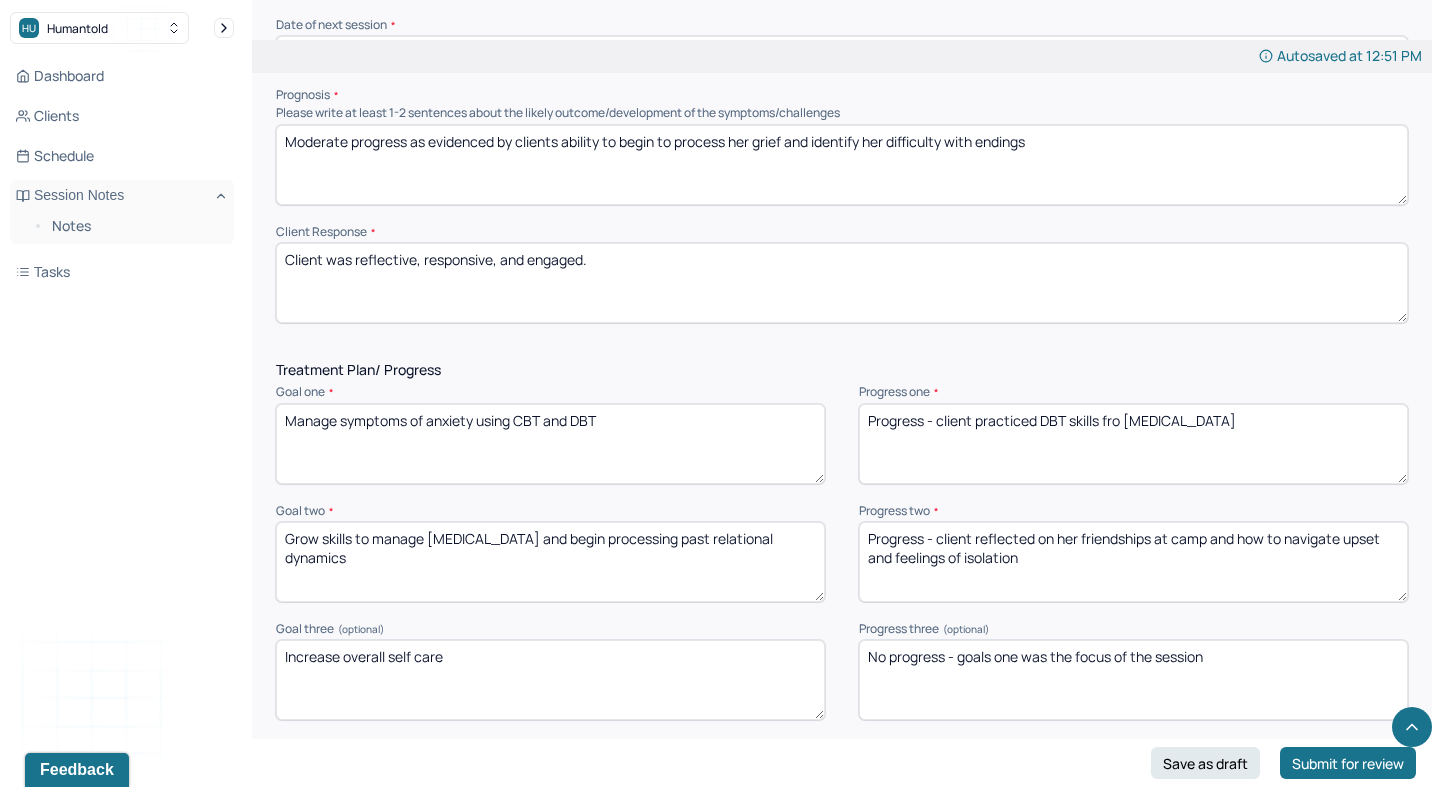 click on "No progress - goals one and two were the focus of the session" at bounding box center (1133, 680) 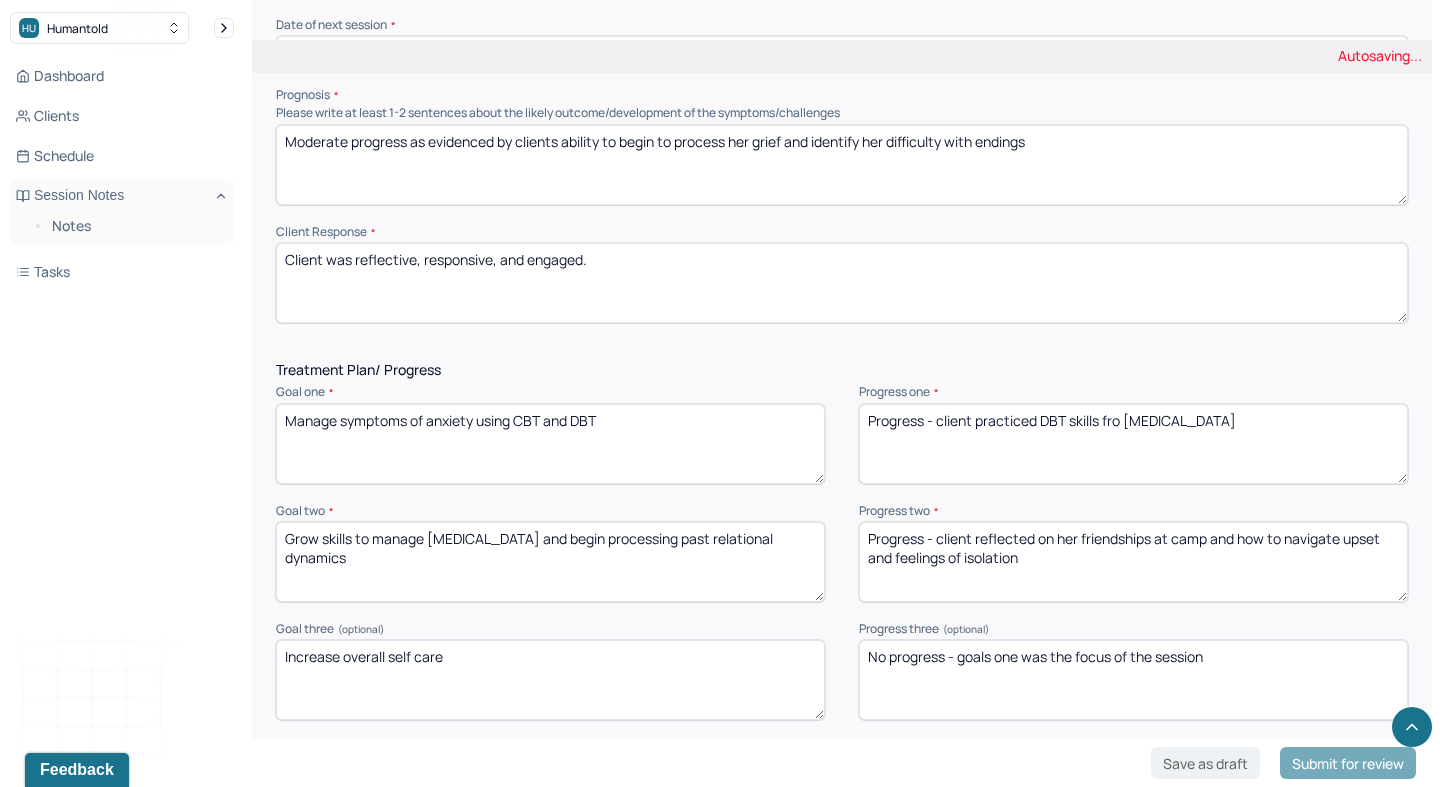 click on "No progress - goals one and two were the focus of the session" at bounding box center (1133, 680) 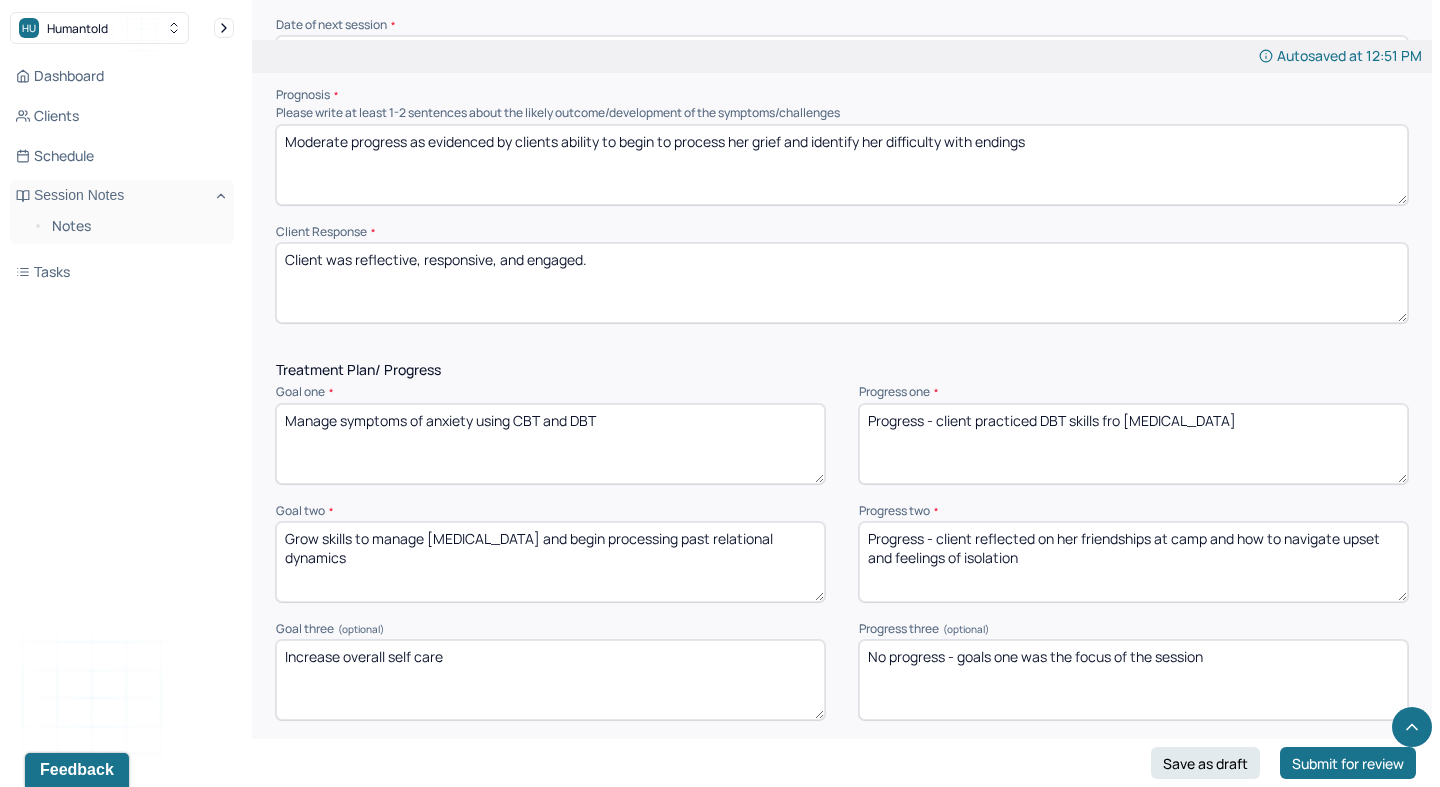 type on "No progress - goals one was the focus of the session" 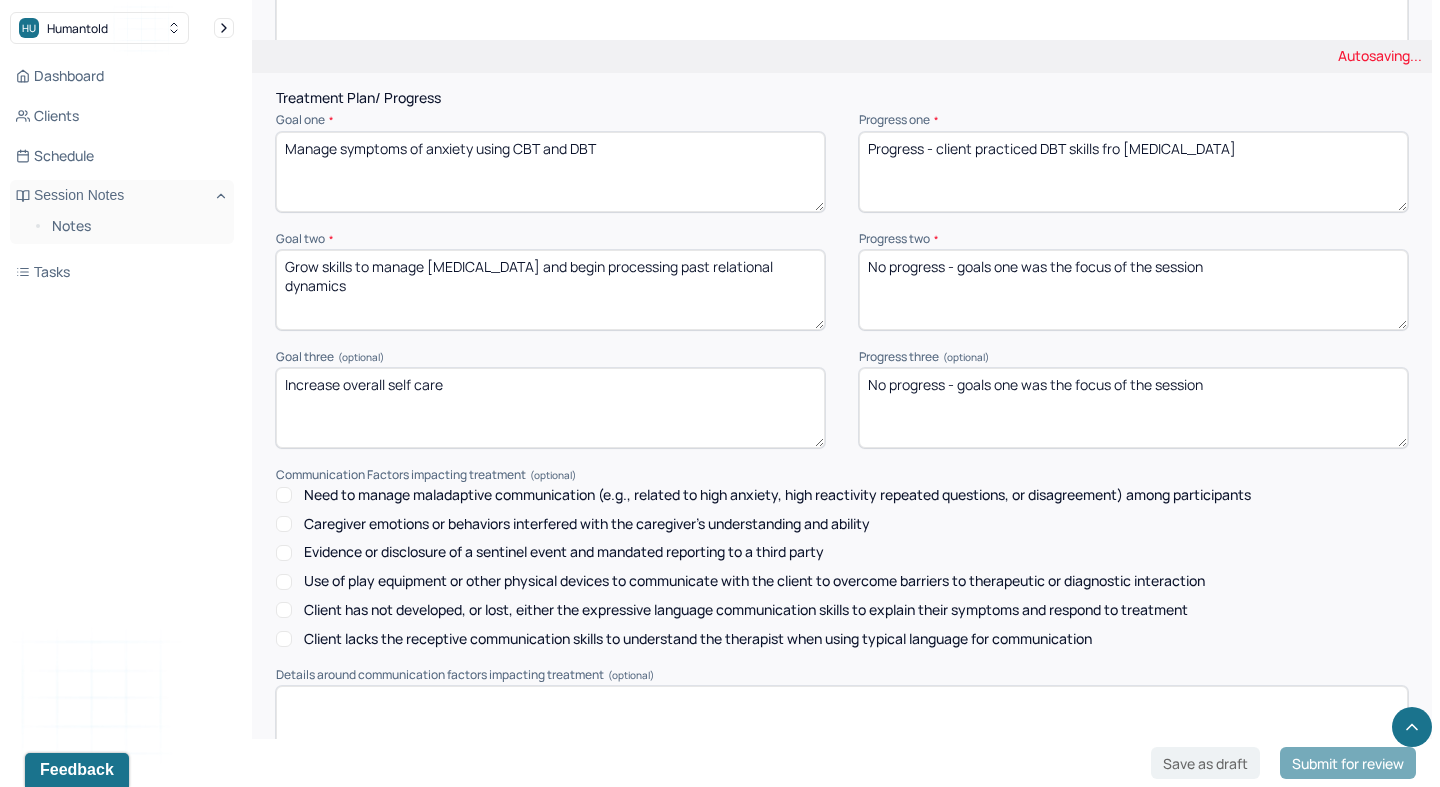 scroll, scrollTop: 2808, scrollLeft: 0, axis: vertical 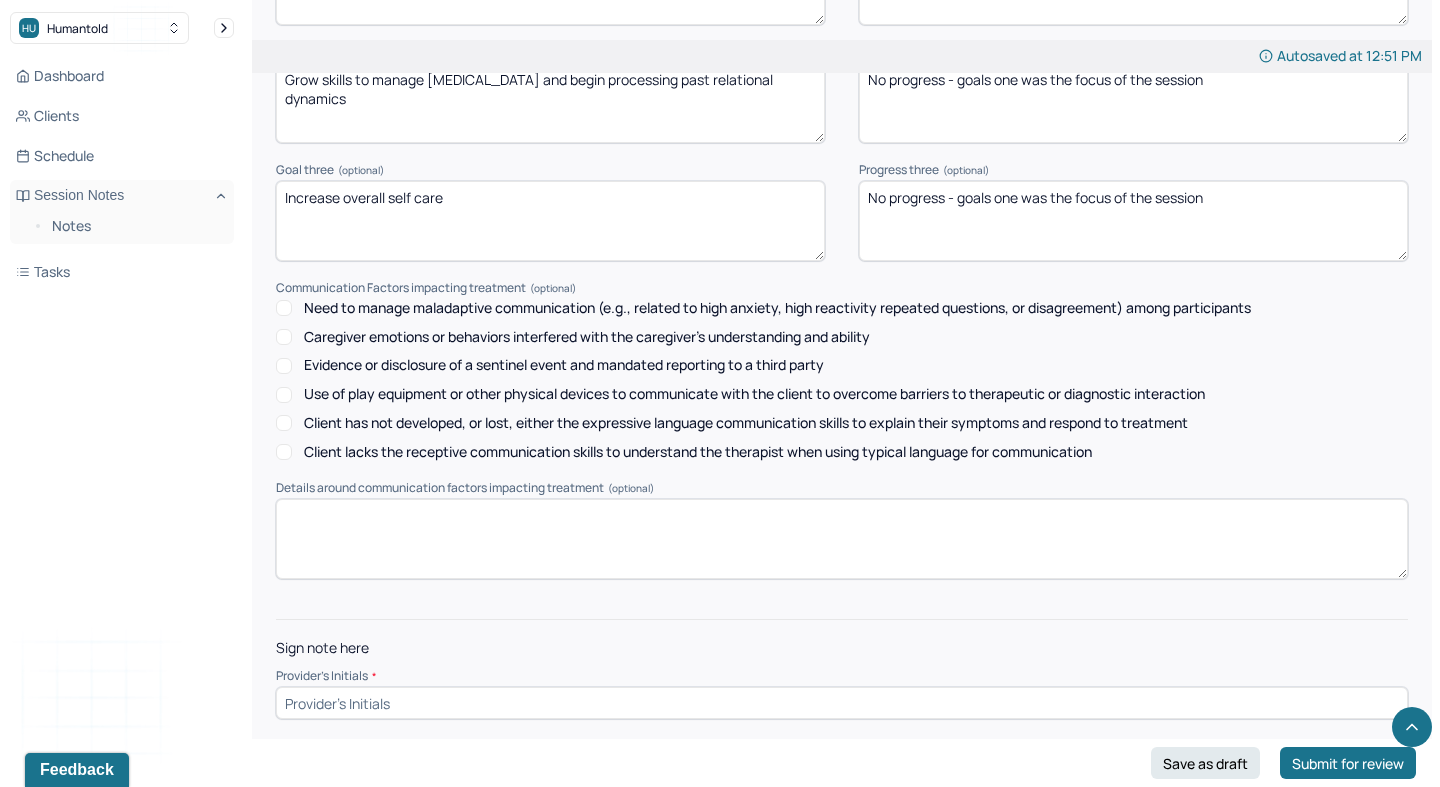 type on "No progress - goals one was the focus of the session" 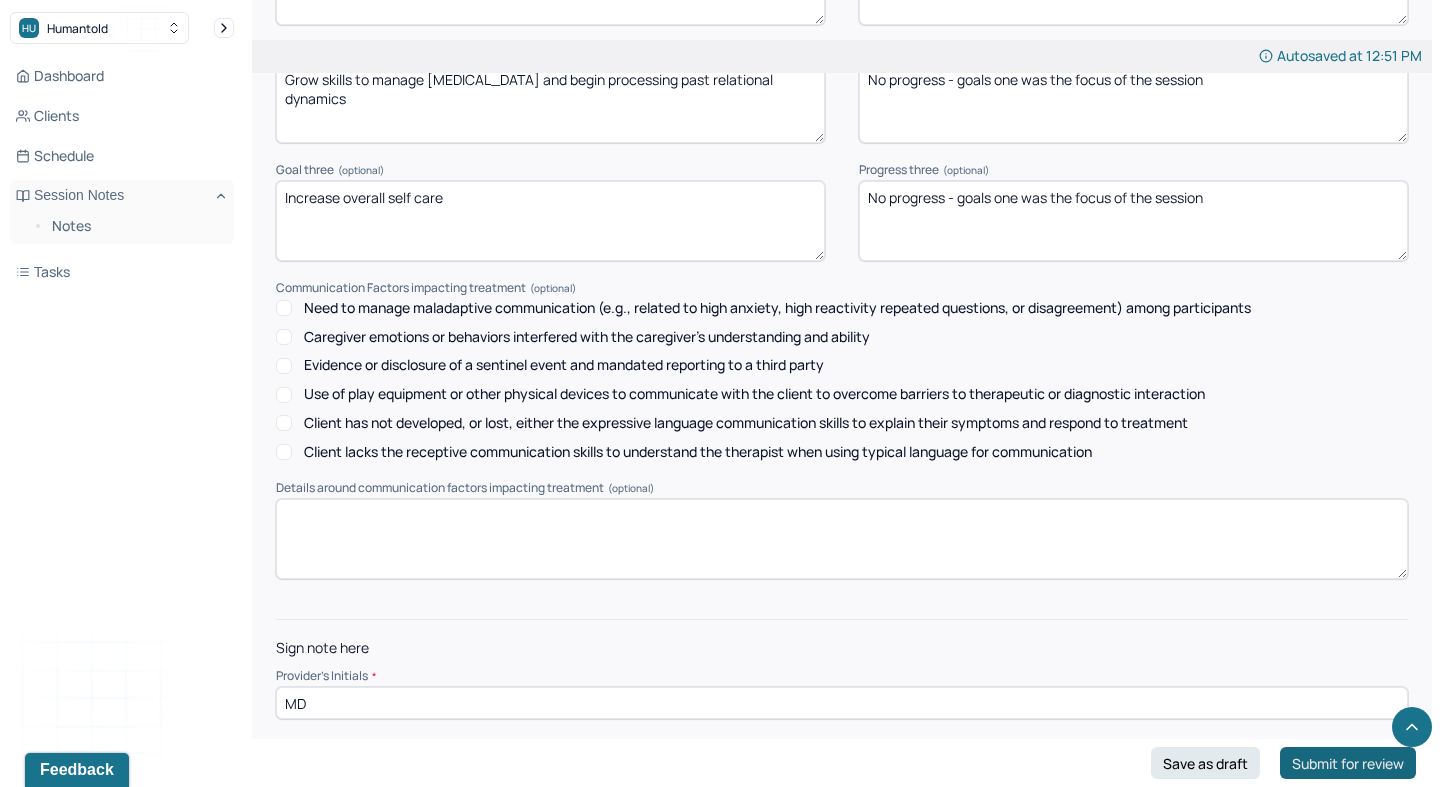 type on "MD" 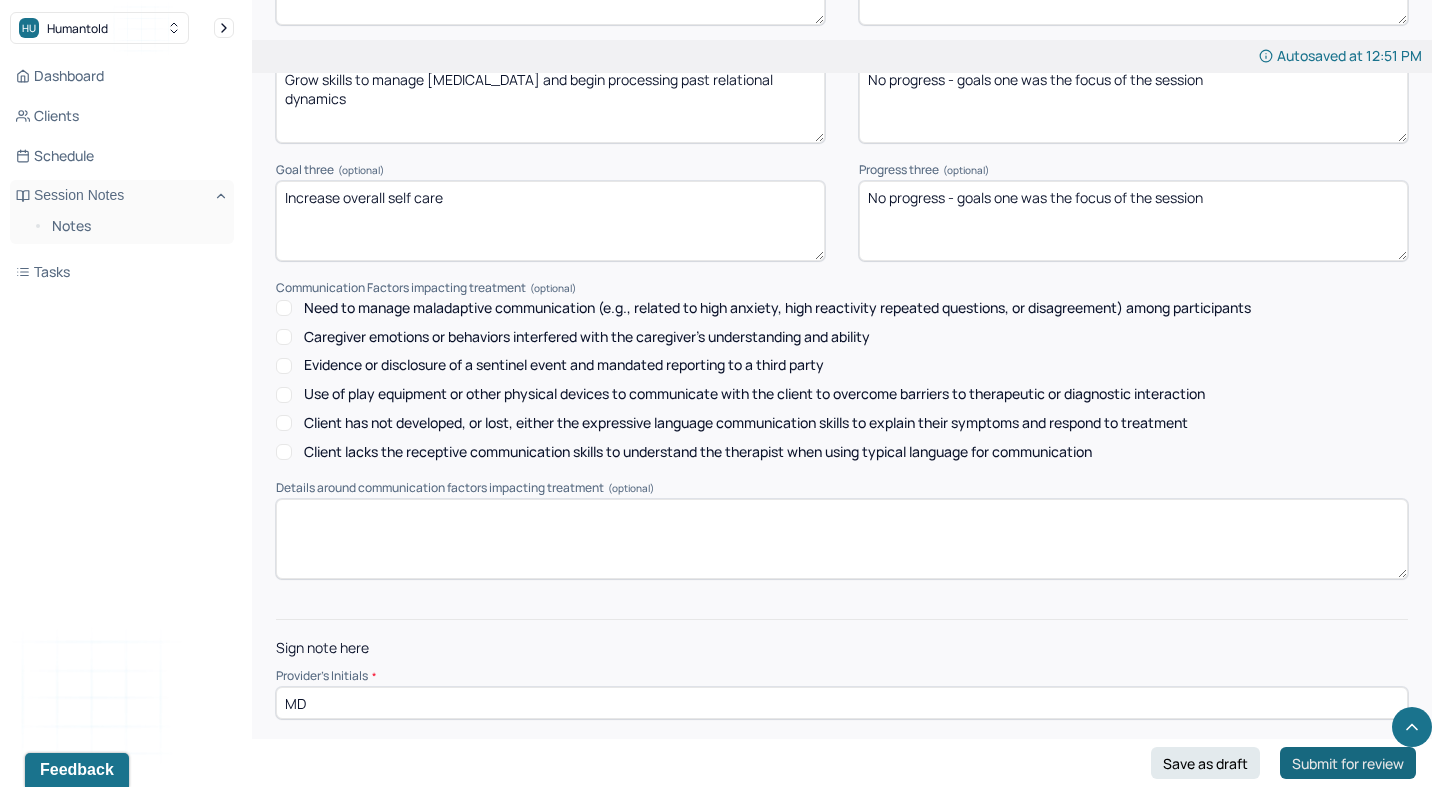 click on "Submit for review" at bounding box center (1348, 763) 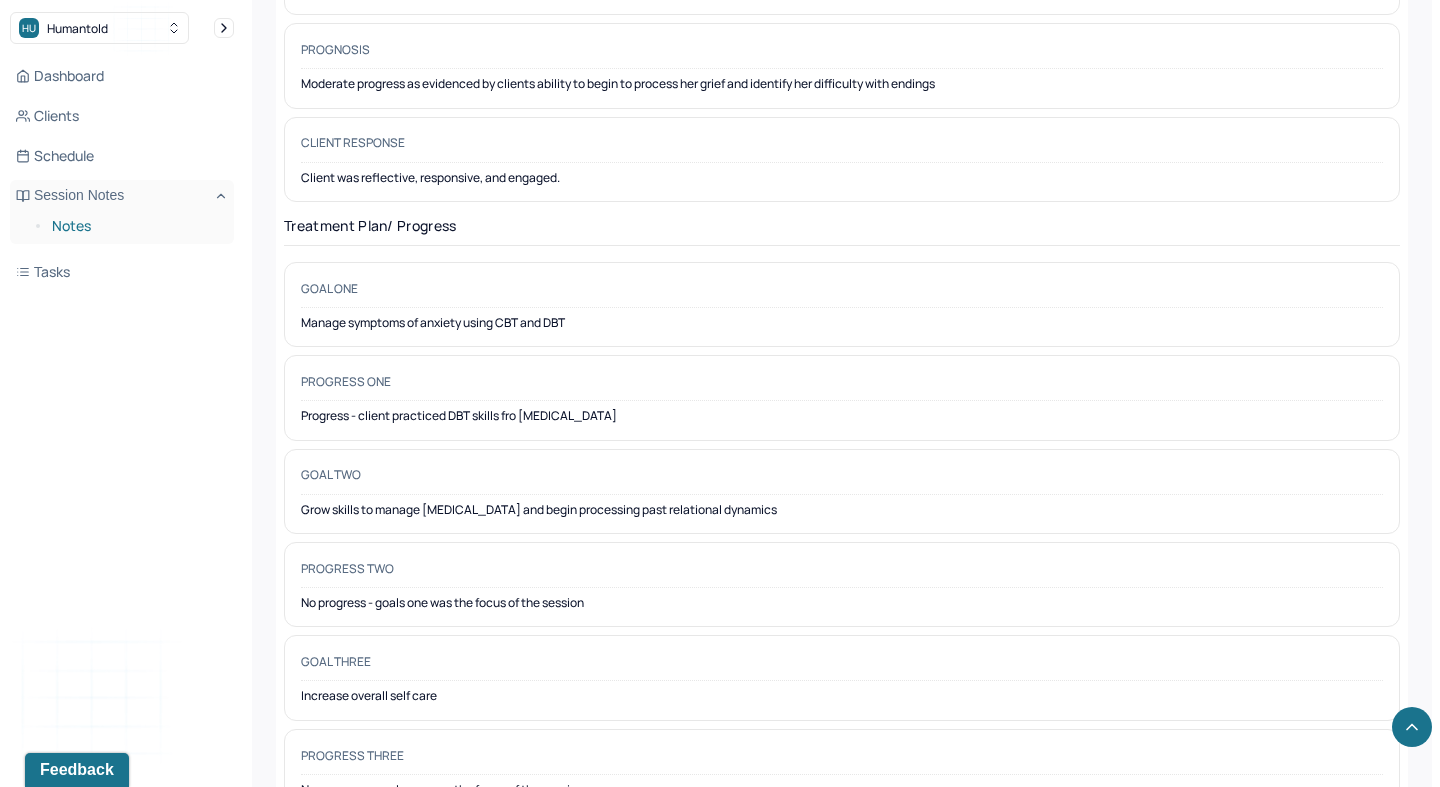 click on "Notes" at bounding box center (135, 226) 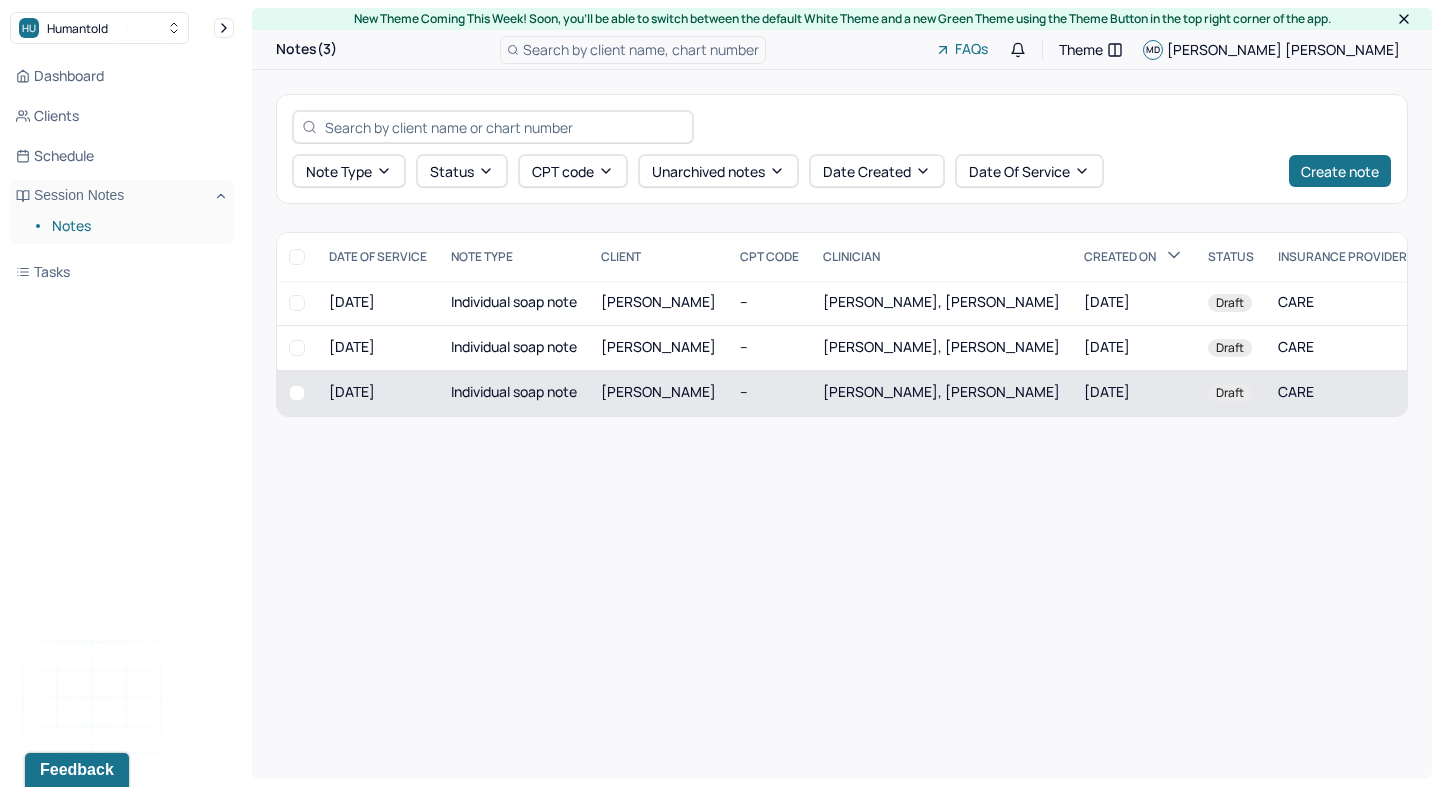 click on "[PERSON_NAME]" at bounding box center [658, 391] 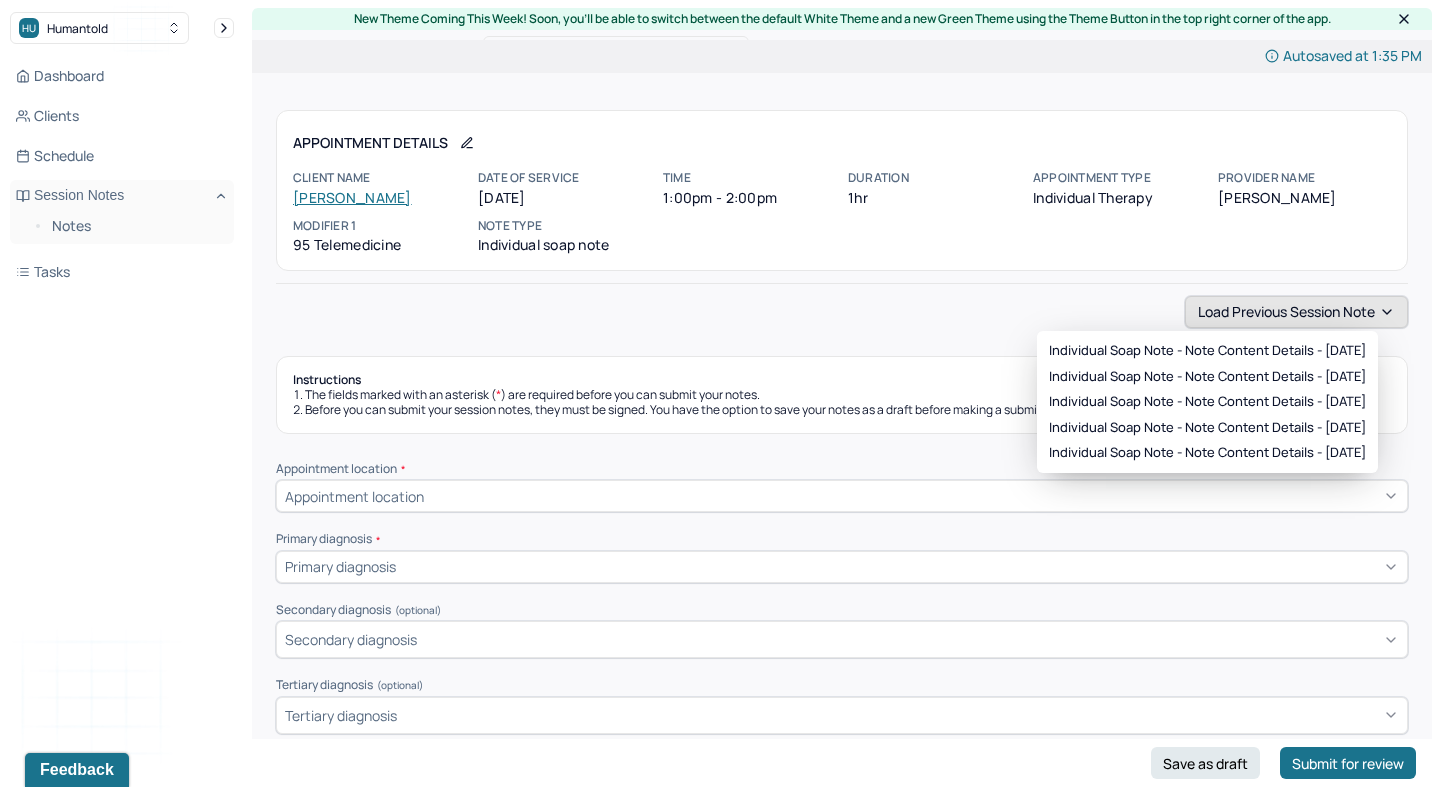 click on "Load previous session note" at bounding box center (1296, 312) 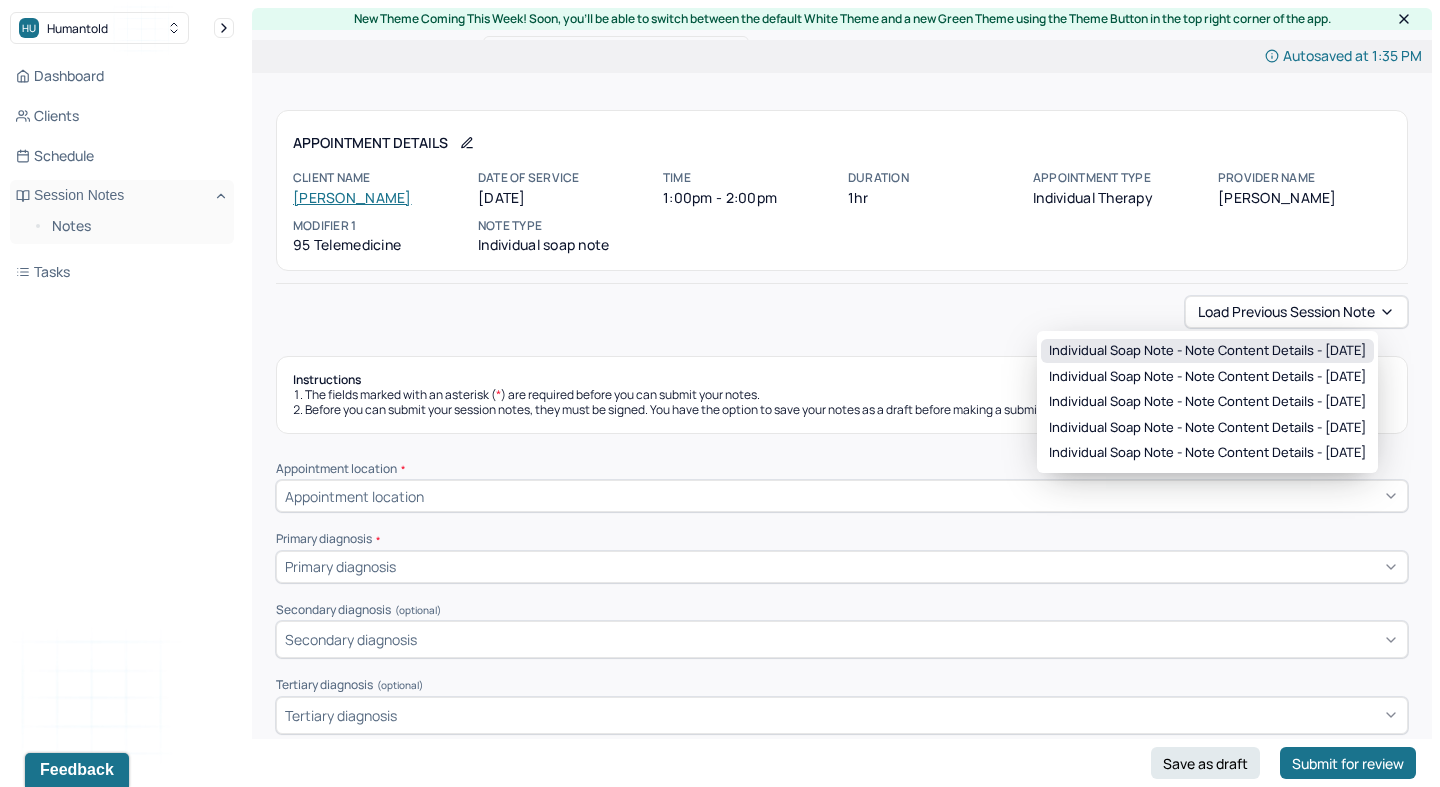 click on "Individual soap note   - Note content Details -   [DATE]" at bounding box center [1207, 351] 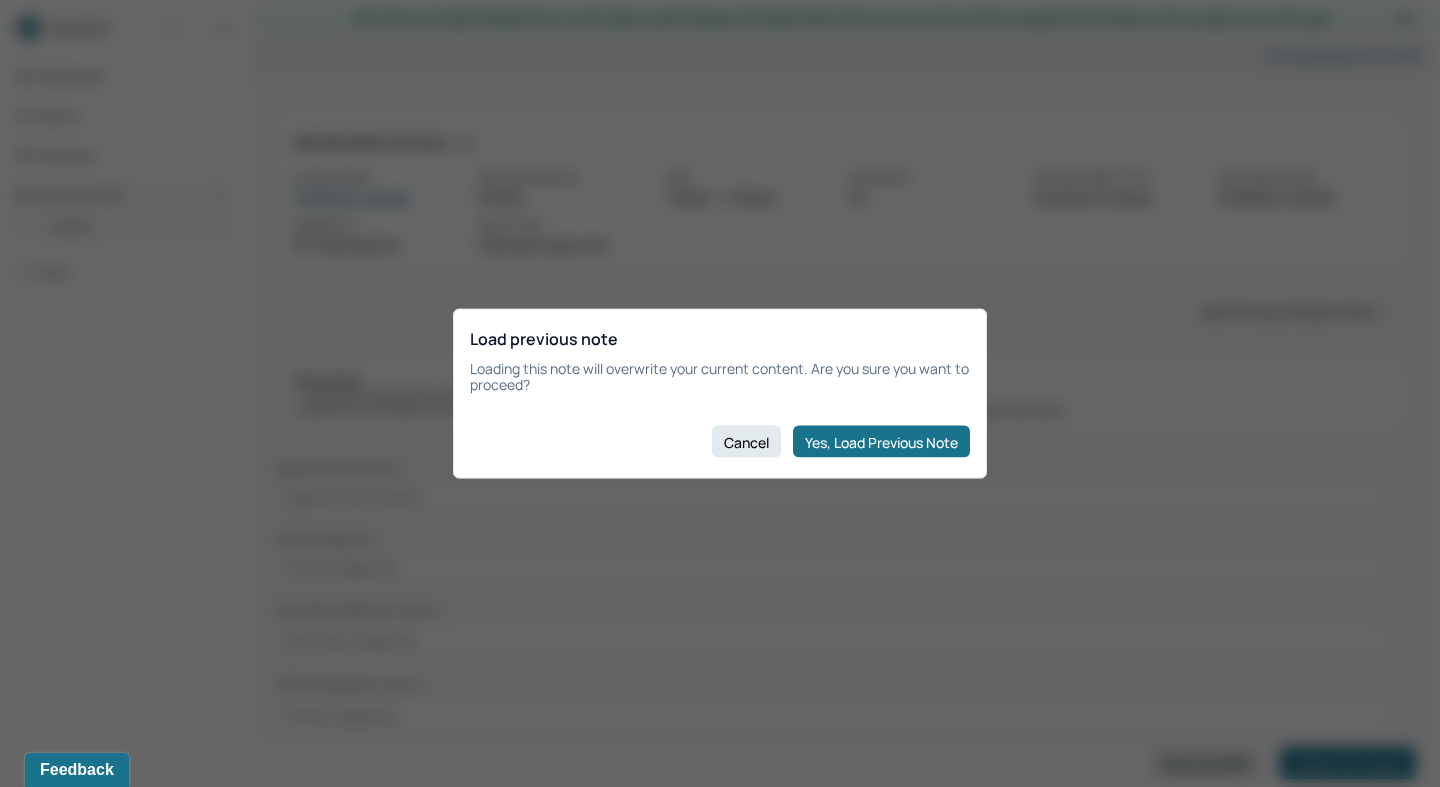 click on "Yes, Load Previous Note" at bounding box center [881, 442] 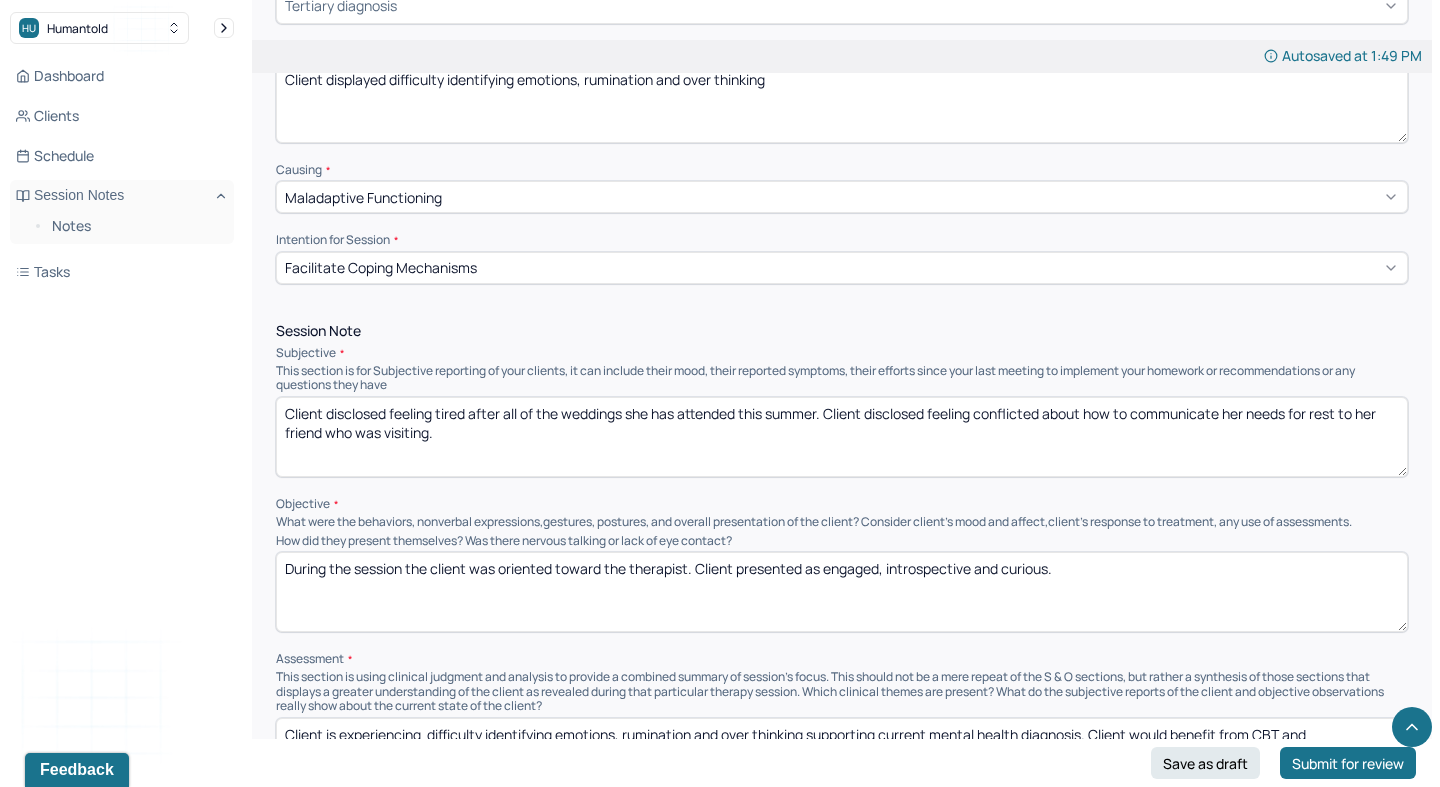scroll, scrollTop: 944, scrollLeft: 0, axis: vertical 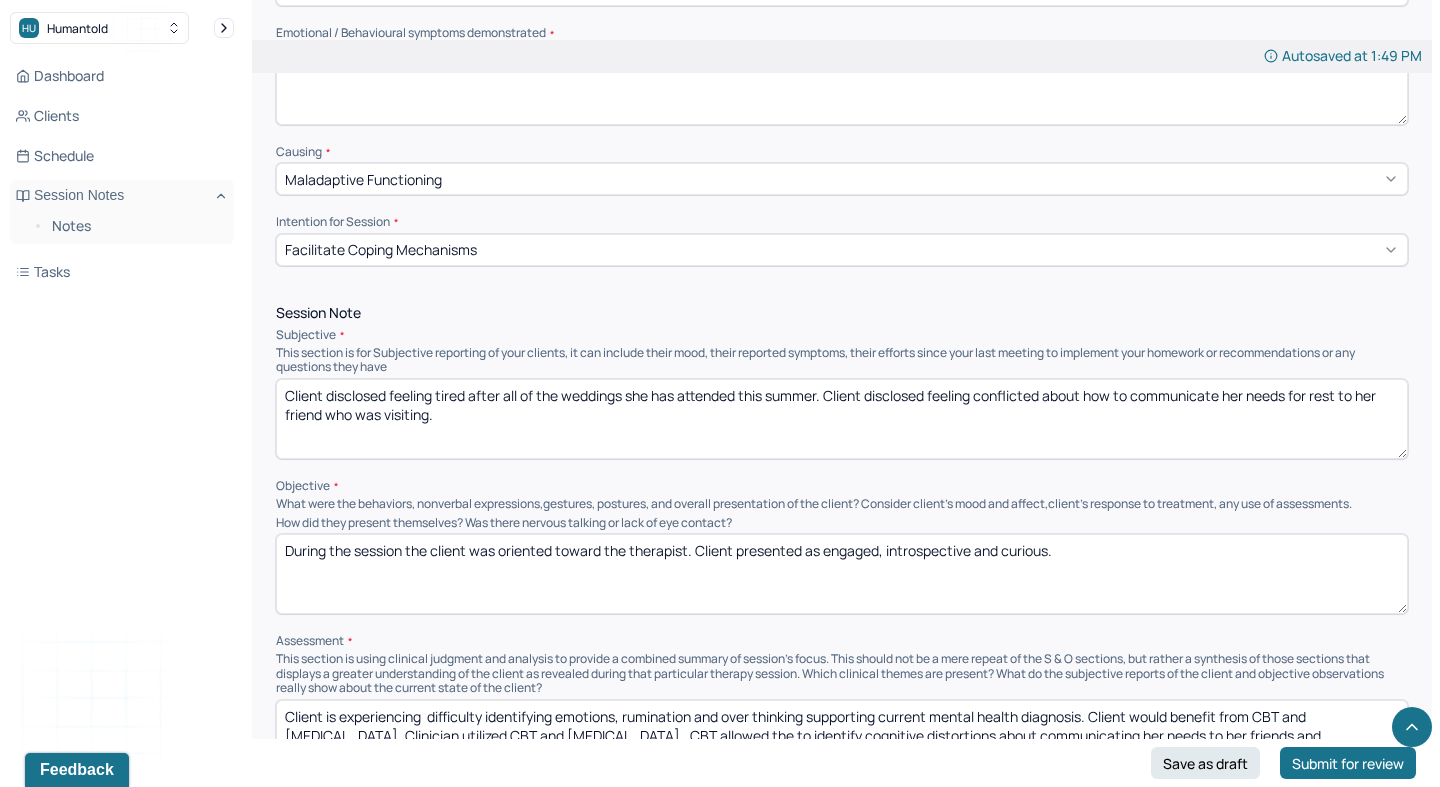 click on "Client disclosed feeling tired after all of the weddings she has attended this summer. Client disclosed feeling conflicted about how to communicate her needs for rest to her friend who was visiting." at bounding box center (842, 419) 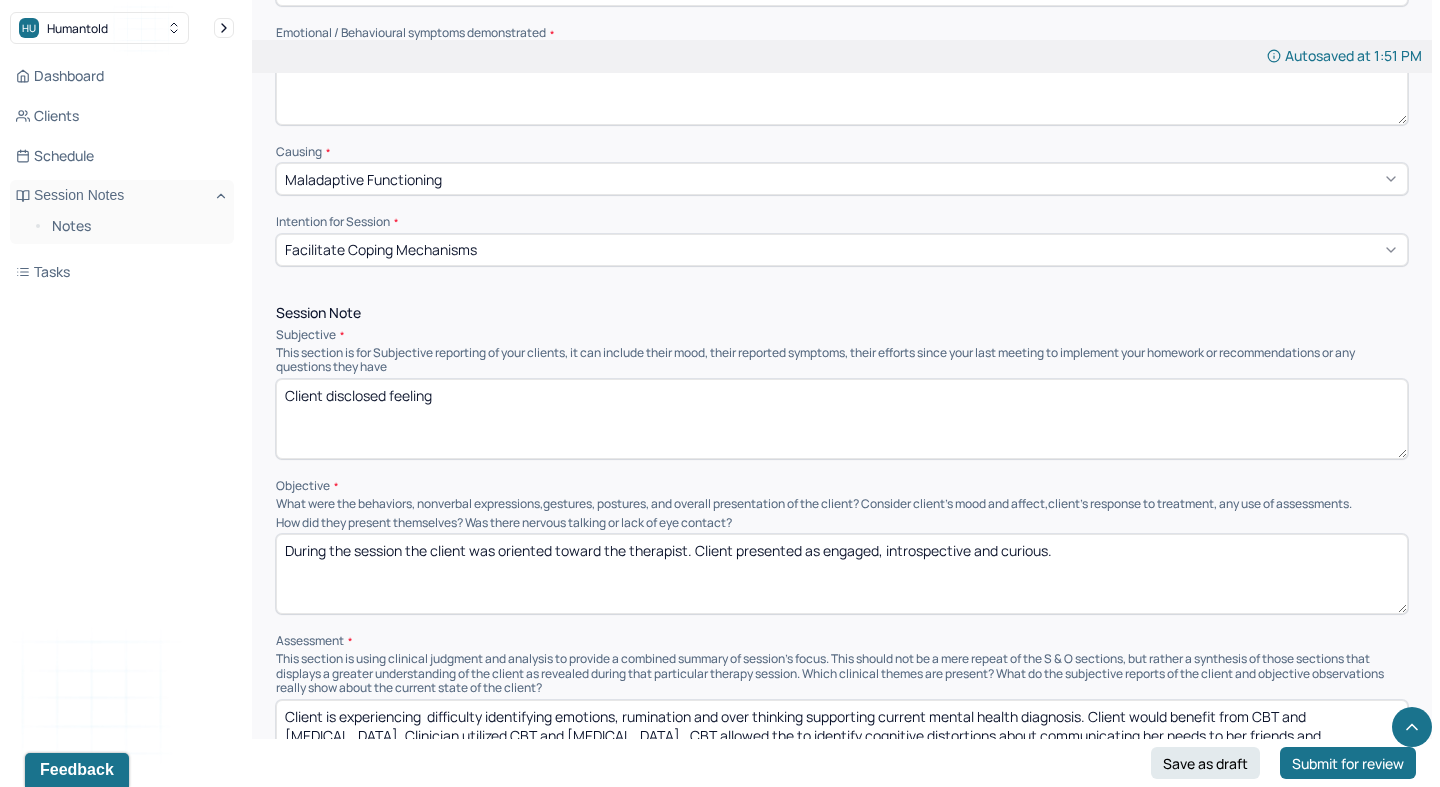 click on "Cleint disclosed feeling" at bounding box center [842, 419] 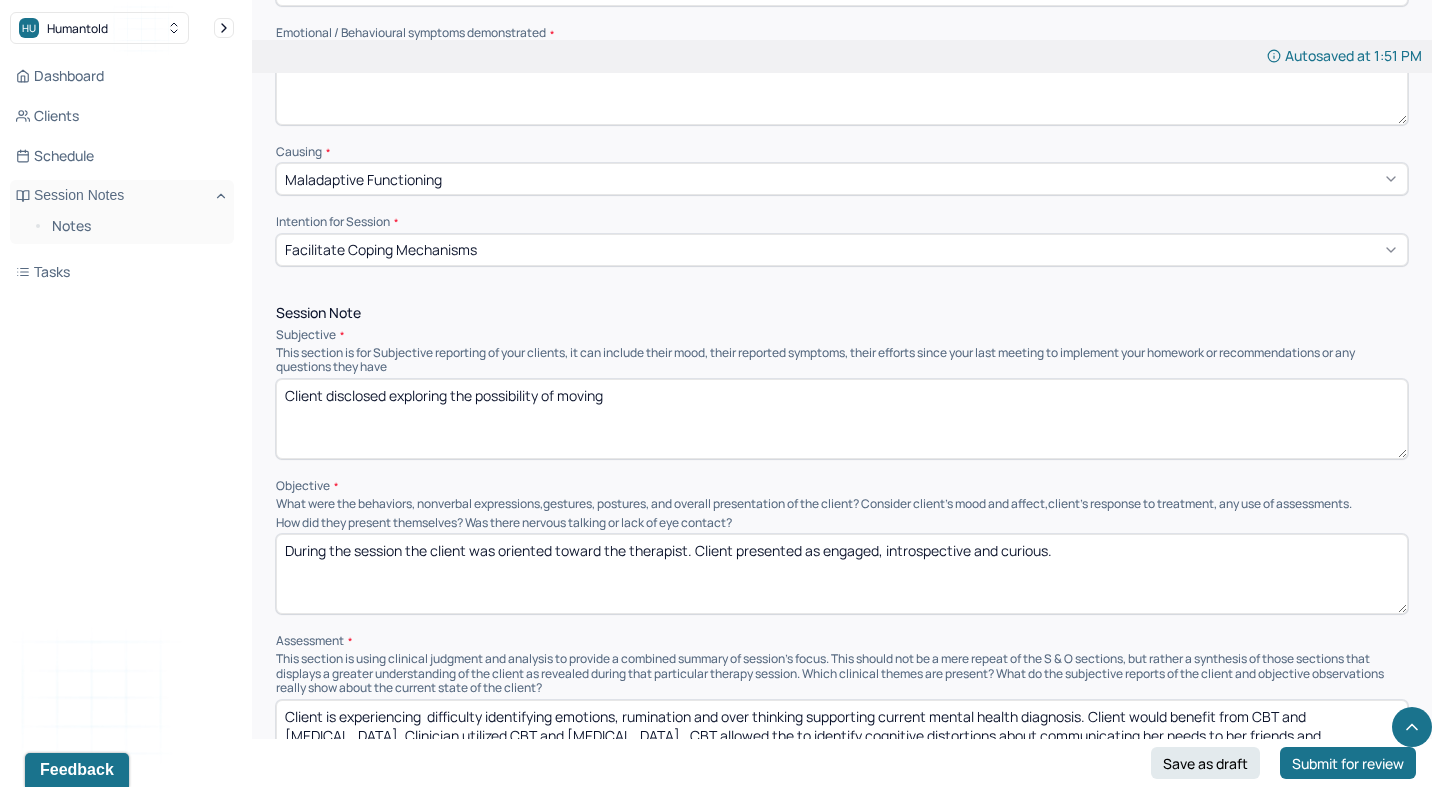 click on "Client disclosed exploring the possibility of moving" at bounding box center [842, 419] 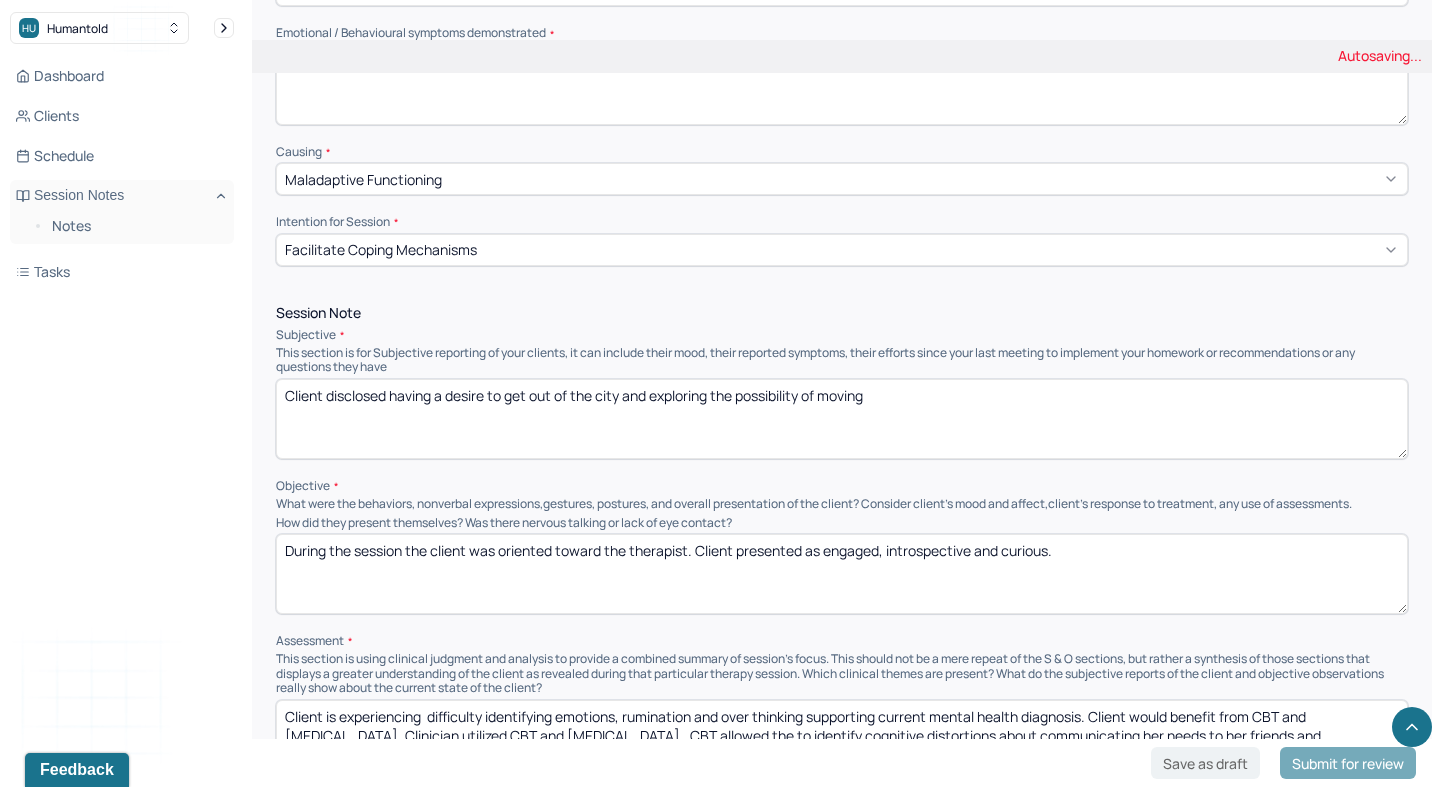 click on "Client disclosed exploring the possibility of moving" at bounding box center (842, 419) 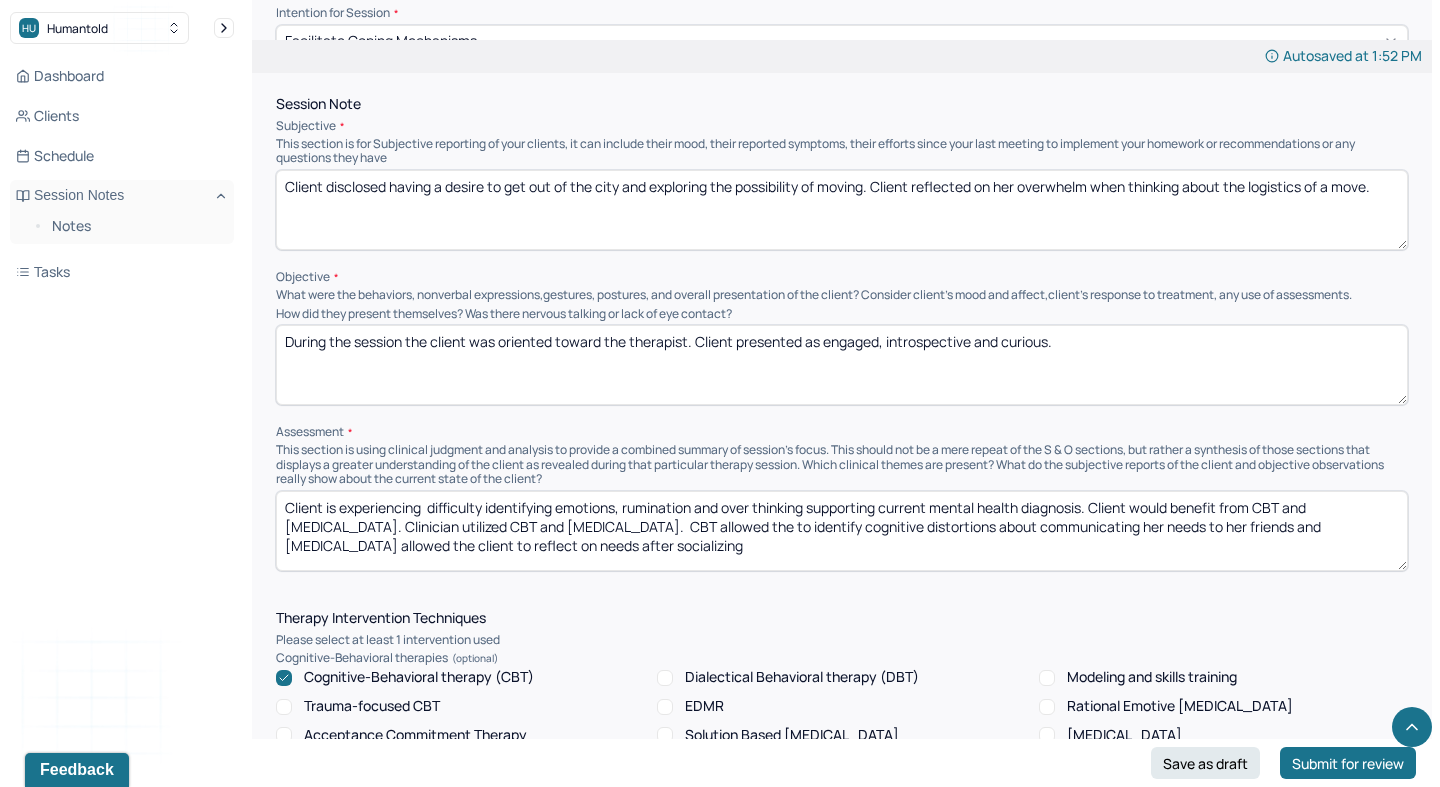 scroll, scrollTop: 1156, scrollLeft: 0, axis: vertical 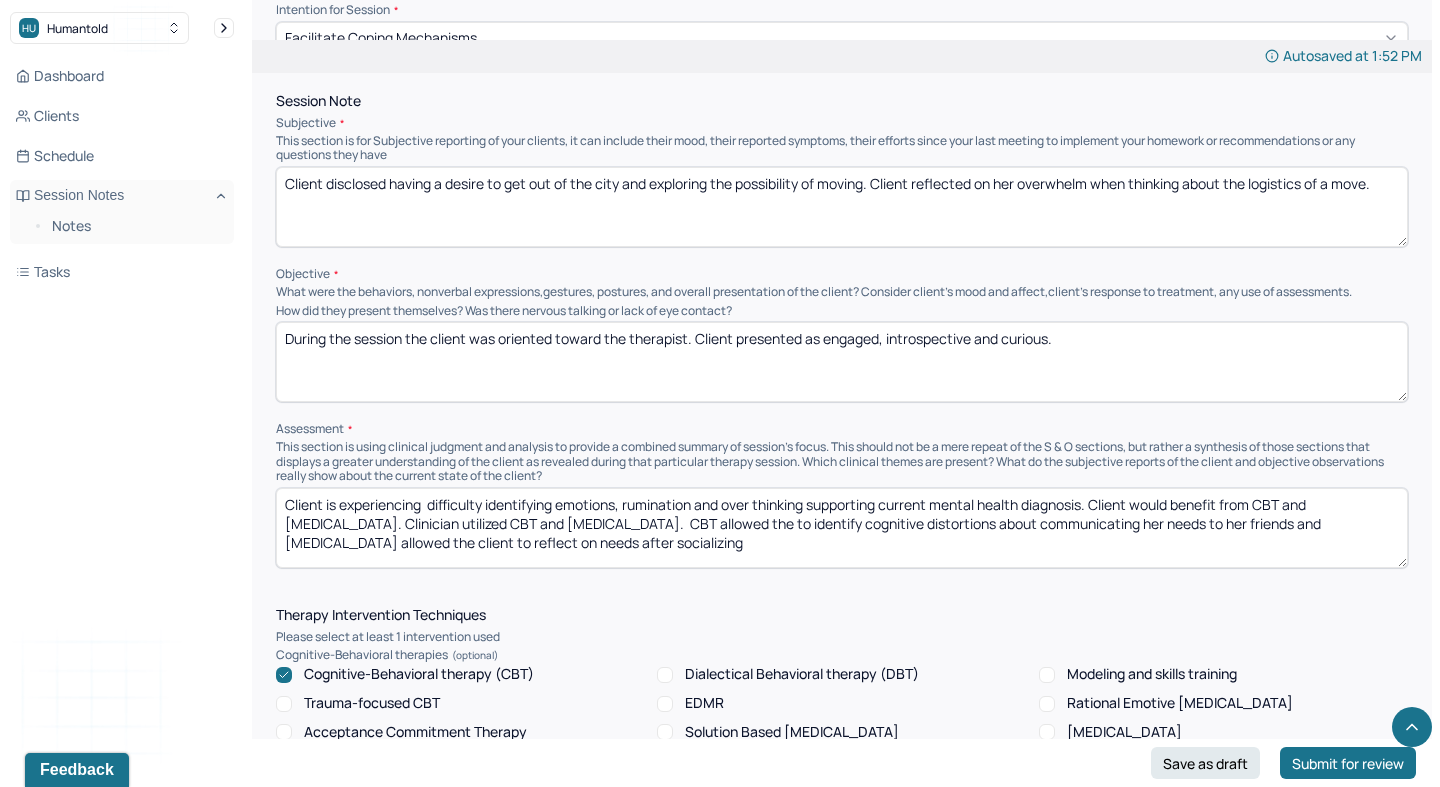type on "Client disclosed having a desire to get out of the city and exploring the possibility of moving. Client reflected on her overwhelm when thinking about the logistics of a move." 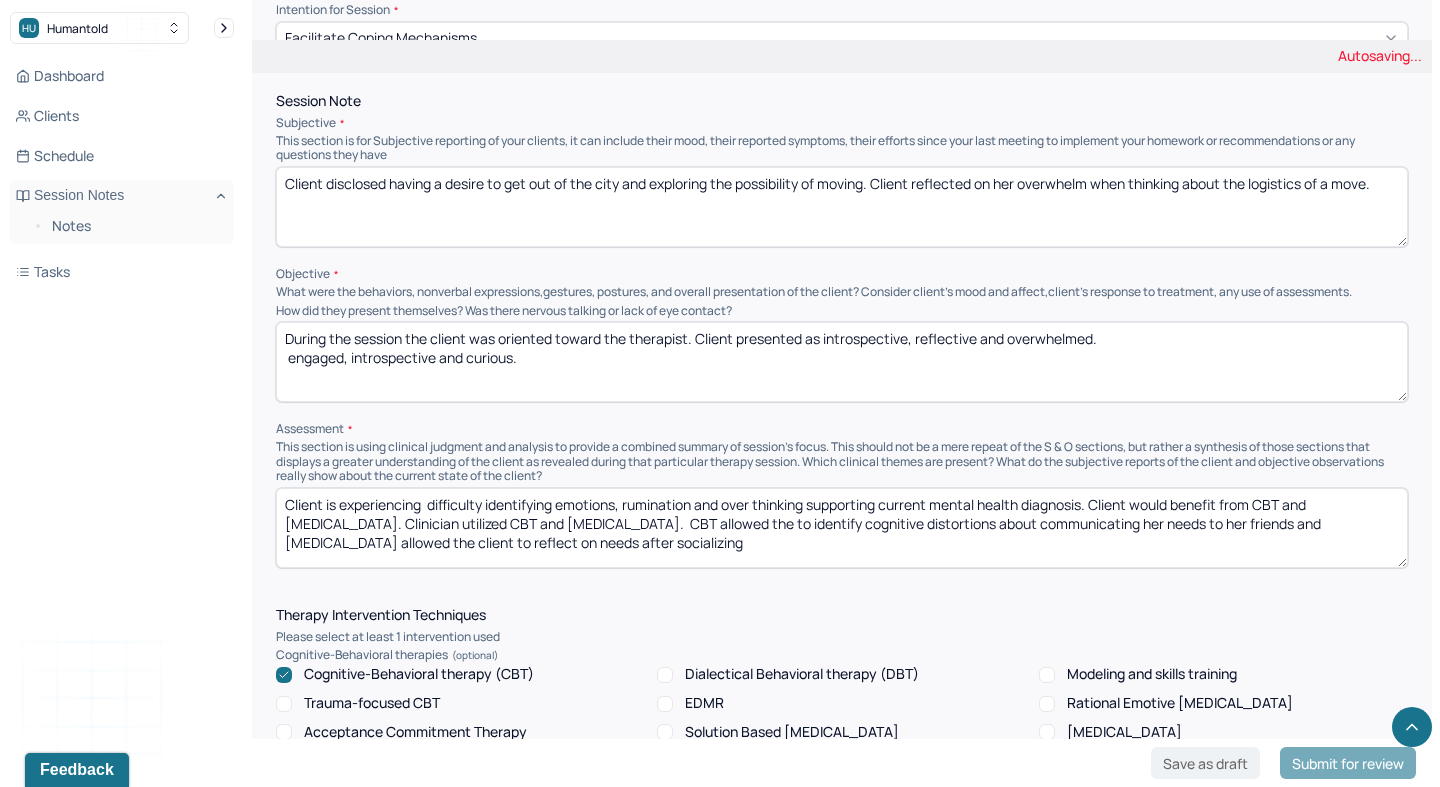 click on "During the session the client was oriented toward the therapist. Client presented as engaged, introspective and curious." at bounding box center (842, 362) 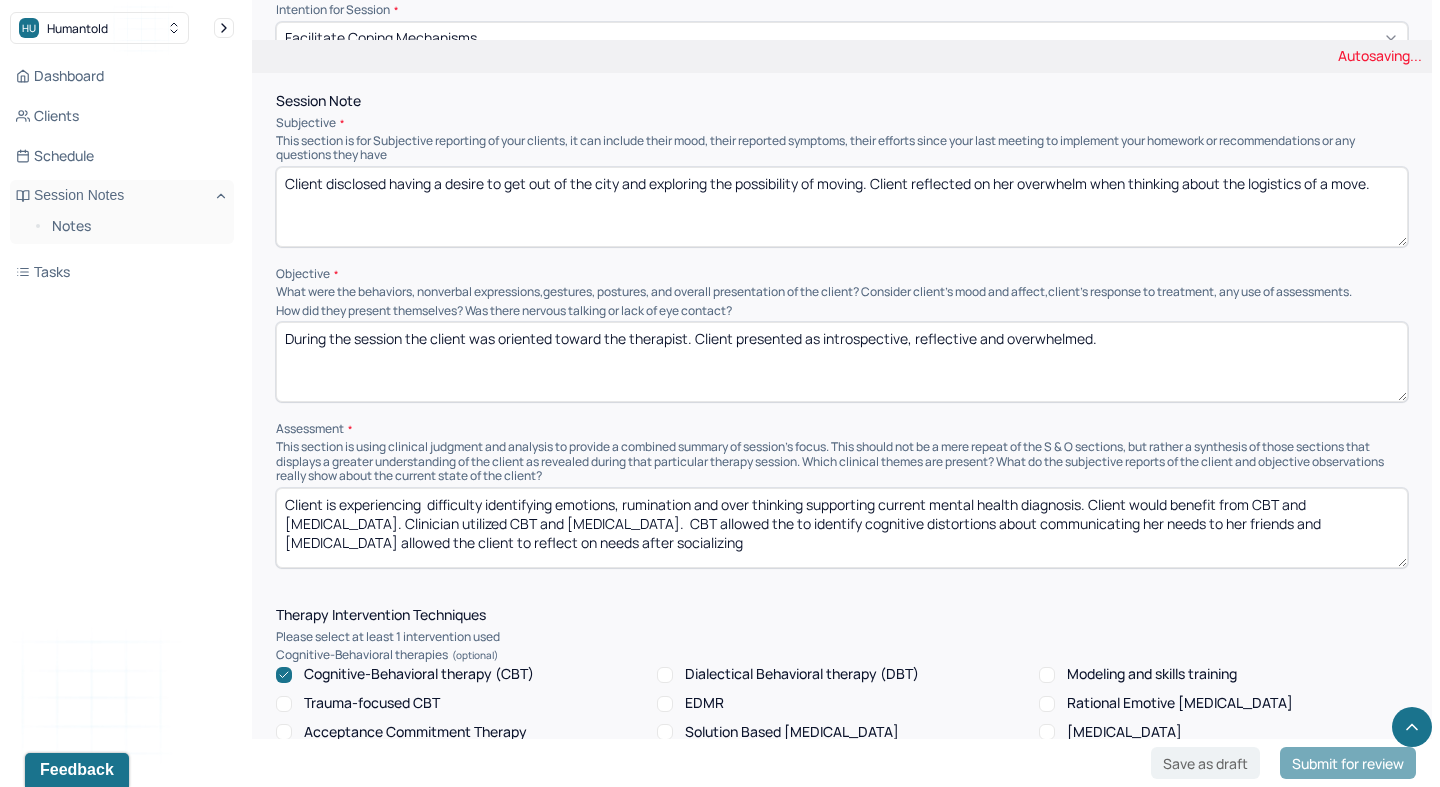 type on "During the session the client was oriented toward the therapist. Client presented as introspective, reflective and overwhelmed." 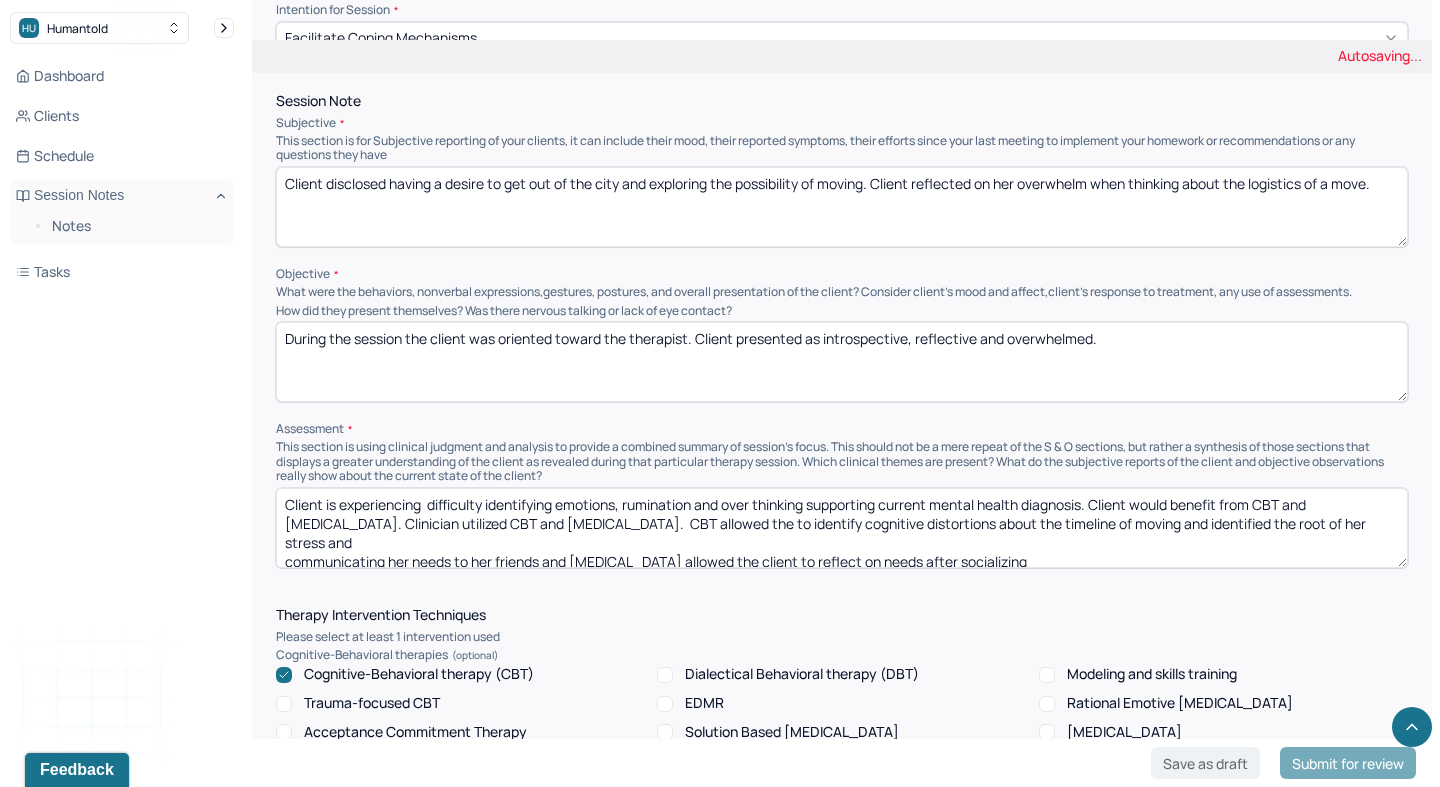 click on "Client is experiencing  difficulty identifying emotions, rumination and over thinking supporting current mental health diagnosis. Client would benefit from CBT and [MEDICAL_DATA]. Clinician utilized CBT and [MEDICAL_DATA].  CBT allowed the to identify cognitive distortions about the timeline of moving and identified the root of her
communicating her needs to her friends and [MEDICAL_DATA] allowed the client to reflect on needs after socializing" at bounding box center (842, 528) 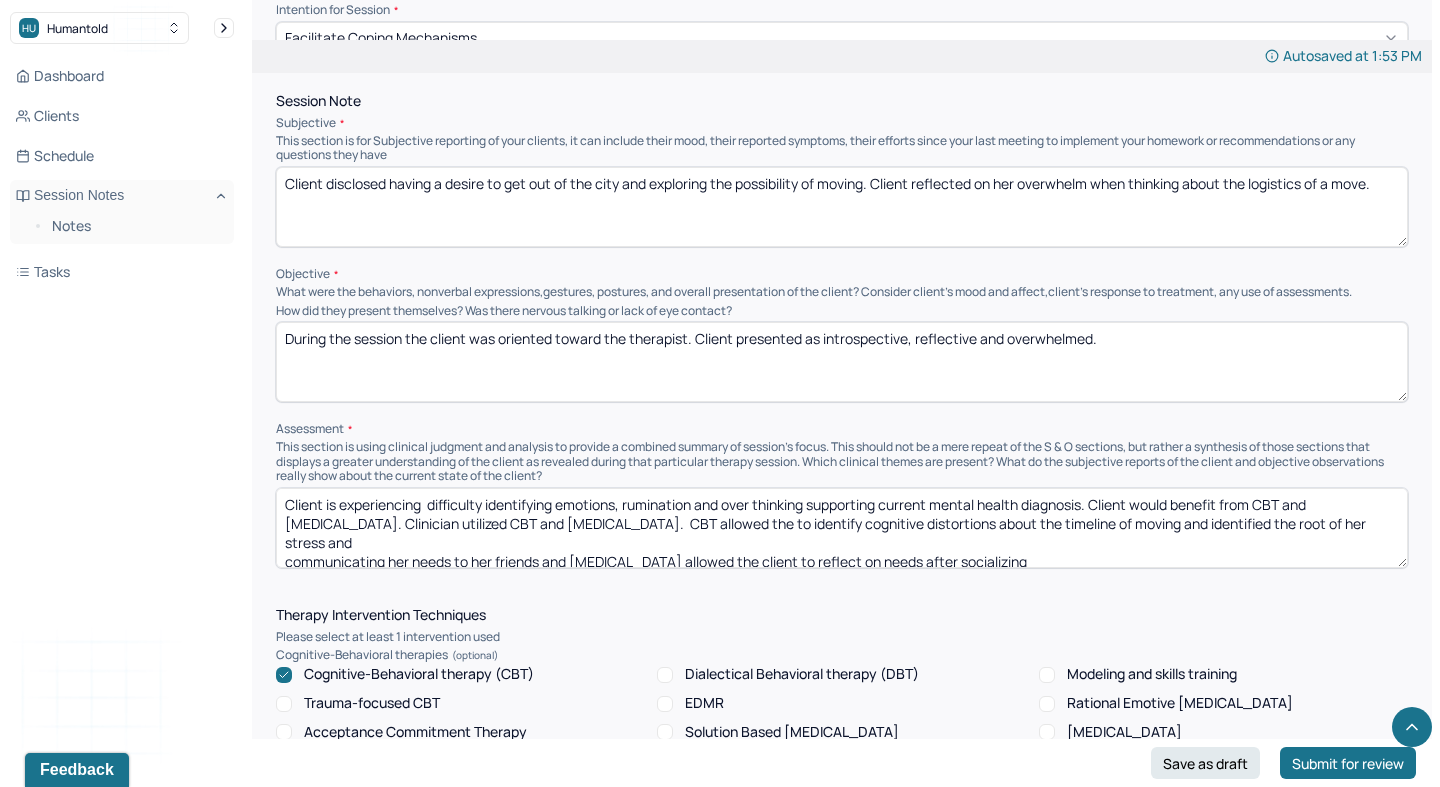 click on "Client is experiencing  difficulty identifying emotions, rumination and over thinking supporting current mental health diagnosis. Client would benefit from CBT and [MEDICAL_DATA]. Clinician utilized CBT and [MEDICAL_DATA].  CBT allowed the to identify cognitive distortions about the timeline of moving and identified the root of her stress and
communicating her needs to her friends and [MEDICAL_DATA] allowed the client to reflect on needs after socializing" at bounding box center (842, 528) 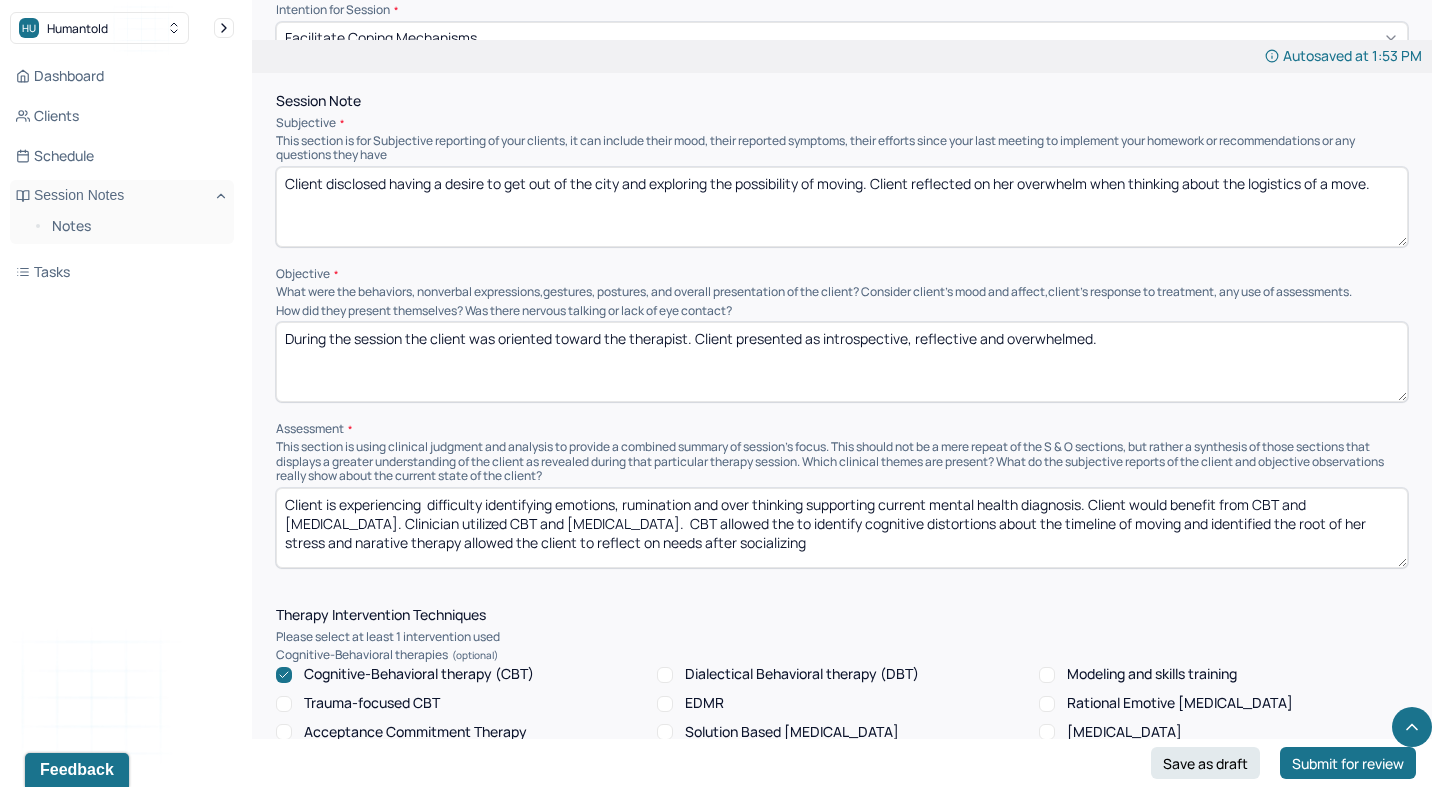 click on "Client is experiencing  difficulty identifying emotions, rumination and over thinking supporting current mental health diagnosis. Client would benefit from CBT and [MEDICAL_DATA]. Clinician utilized CBT and [MEDICAL_DATA].  CBT allowed the to identify cognitive distortions about the timeline of moving and identified the root of her stress and therapy allowed the client to reflect on needs after socializing" at bounding box center (842, 528) 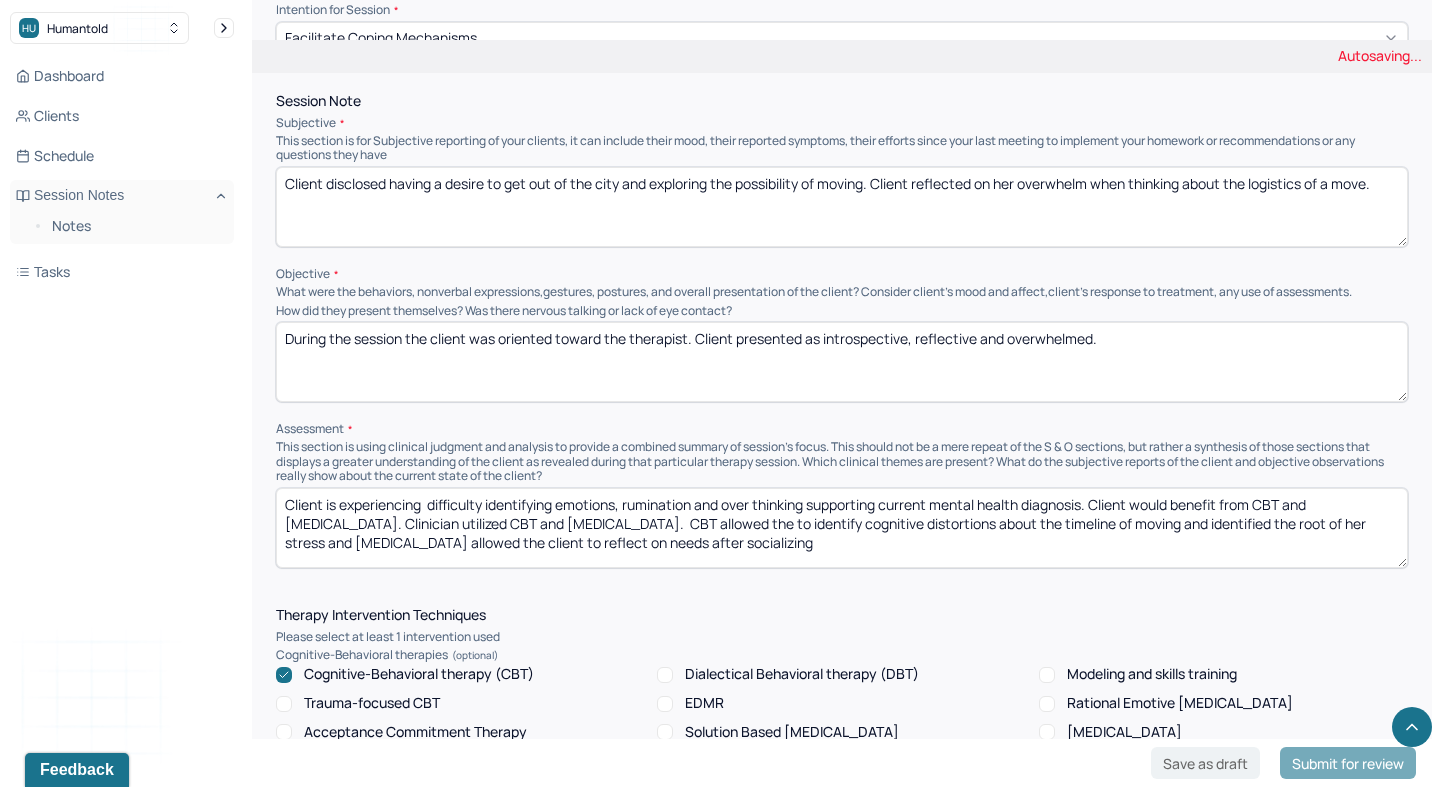 drag, startPoint x: 577, startPoint y: 533, endPoint x: 914, endPoint y: 570, distance: 339.0251 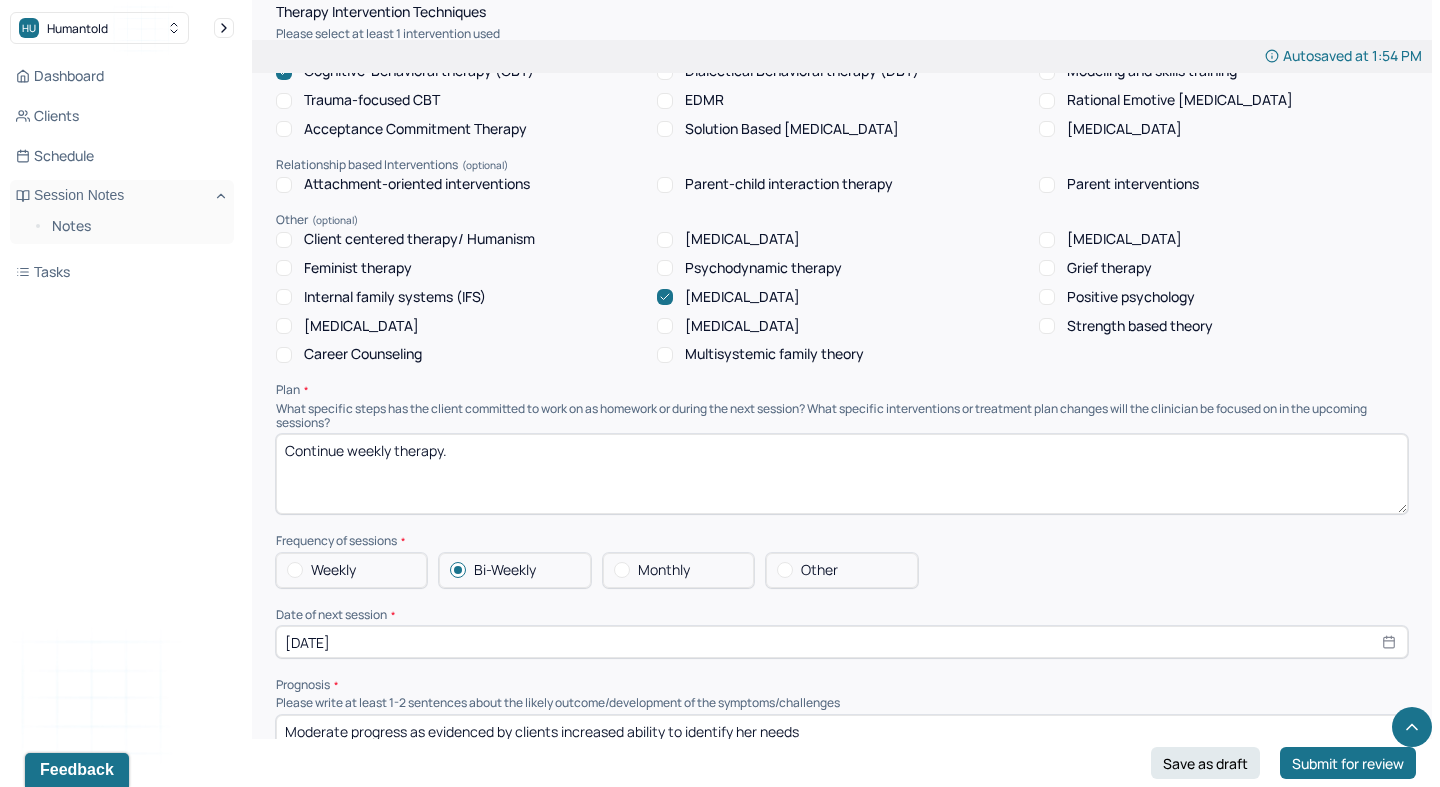 scroll, scrollTop: 1760, scrollLeft: 0, axis: vertical 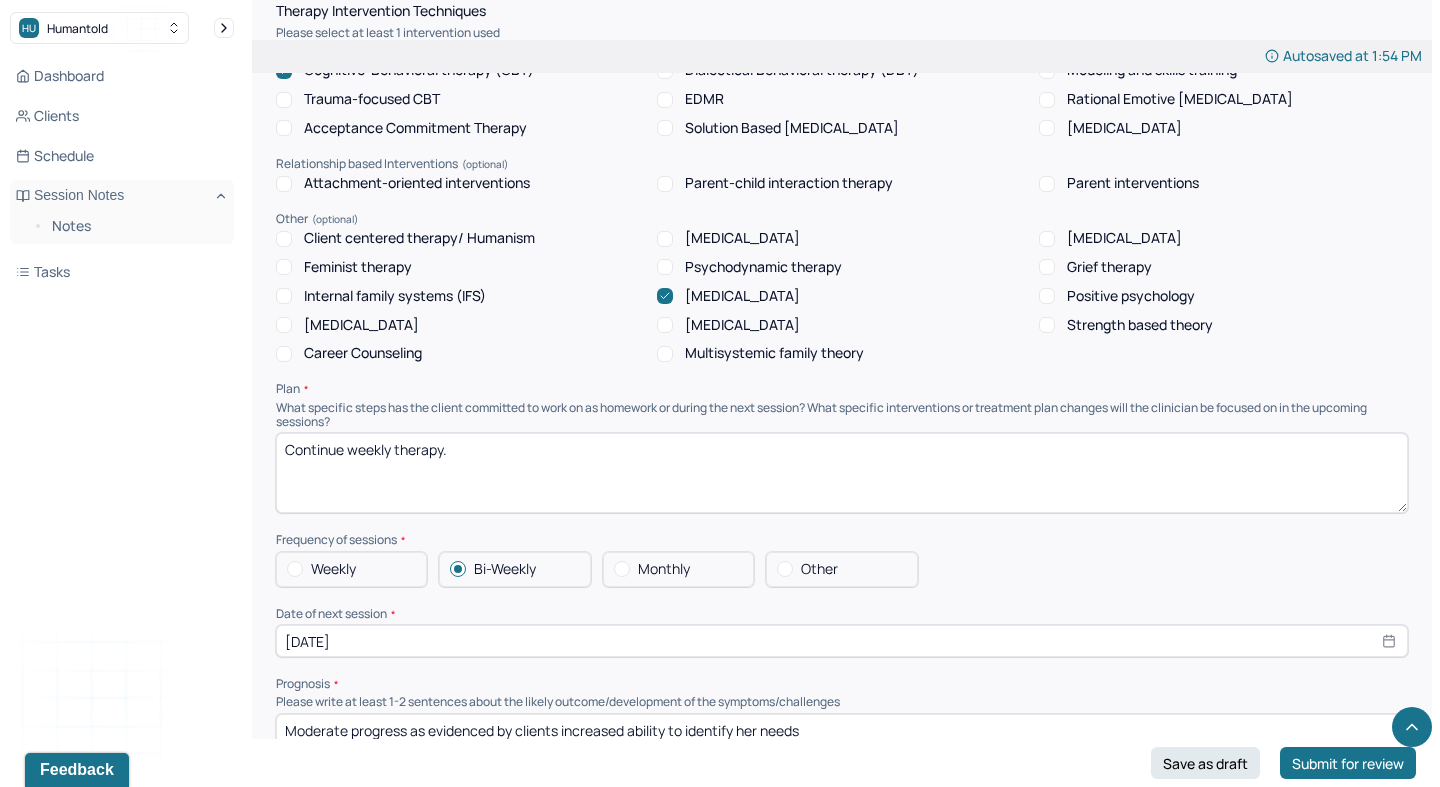 type on "Client is experiencing  difficulty identifying emotions, rumination and over thinking supporting current mental health diagnosis. Client would benefit from CBT and [MEDICAL_DATA]. Clinician utilized CBT and [MEDICAL_DATA].  CBT allowed the to identify cognitive distortions about the timeline of moving and identified the root of her stress and [MEDICAL_DATA] allowed the client to reflect her reasons for wanting to leave [US_STATE] and how she envisions her life as she moves into a new stage." 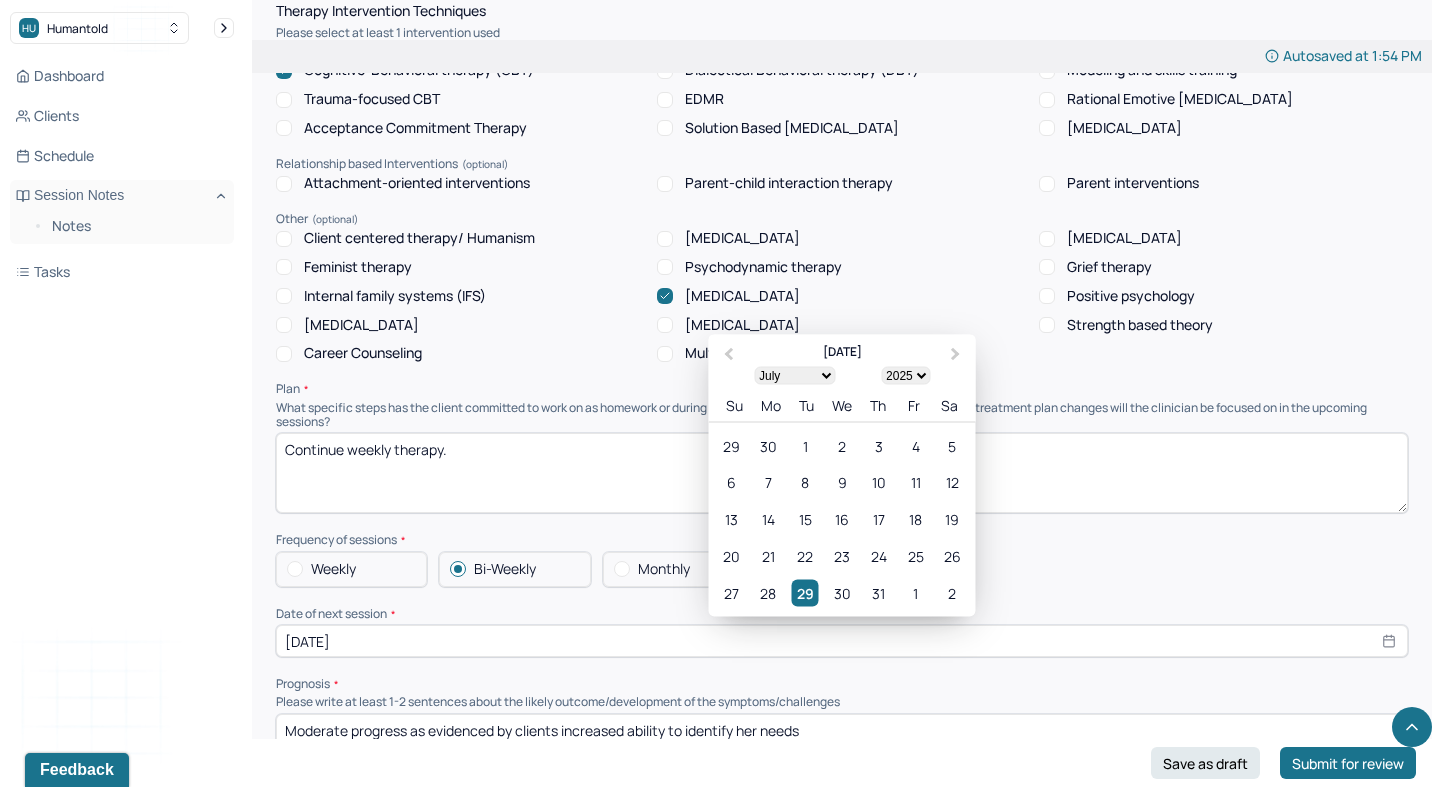 click on "[DATE]" at bounding box center (842, 641) 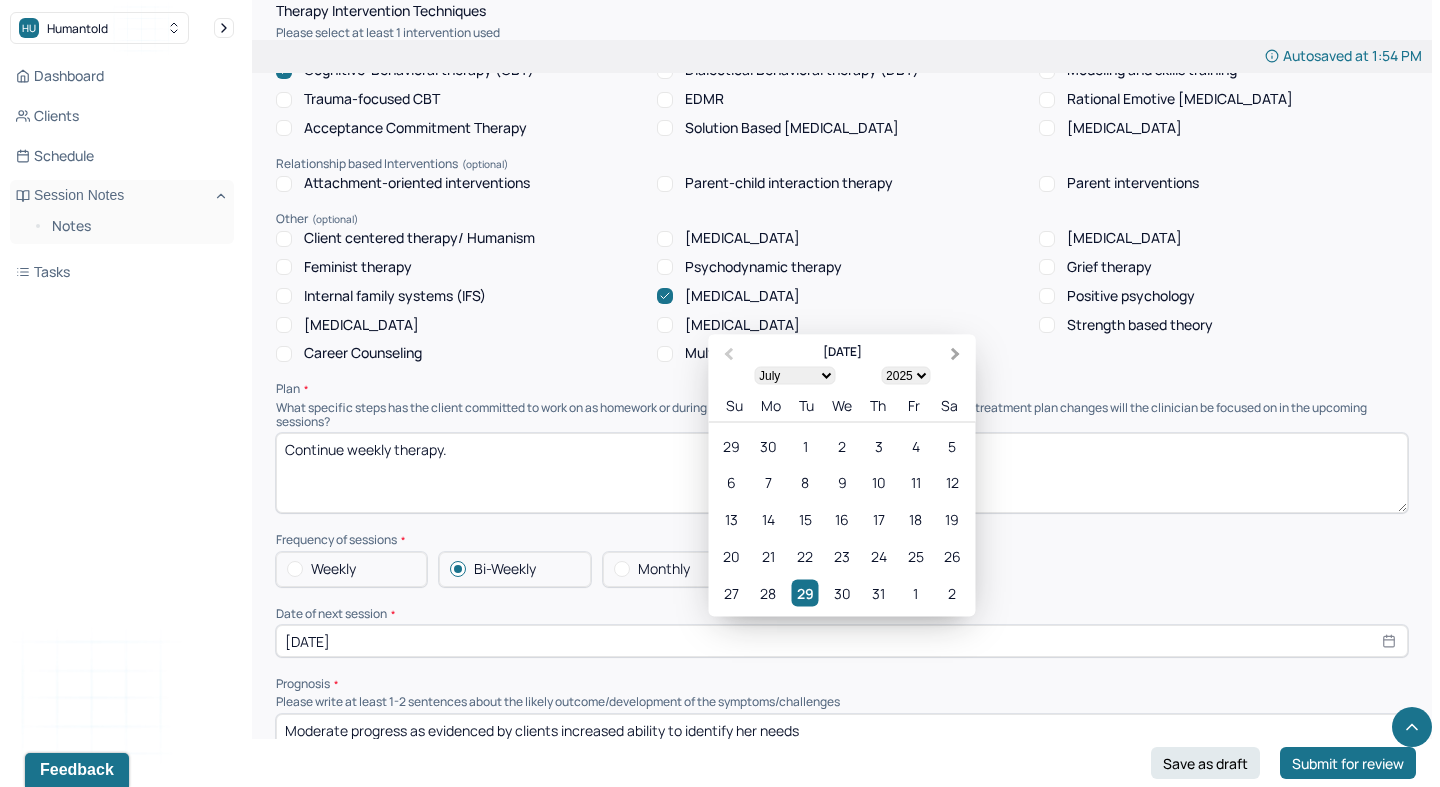 click on "Next Month" at bounding box center [958, 356] 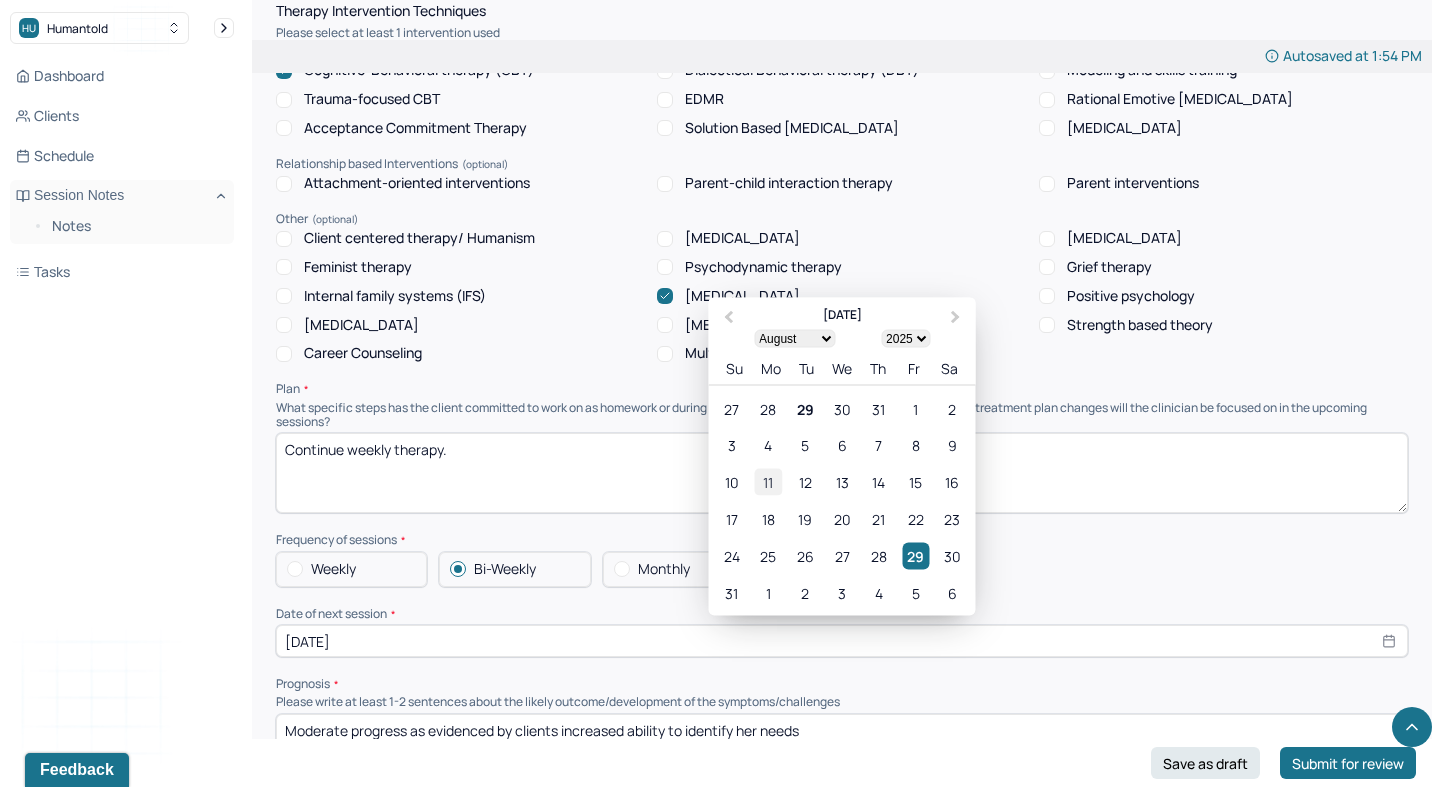 click on "11" at bounding box center (768, 482) 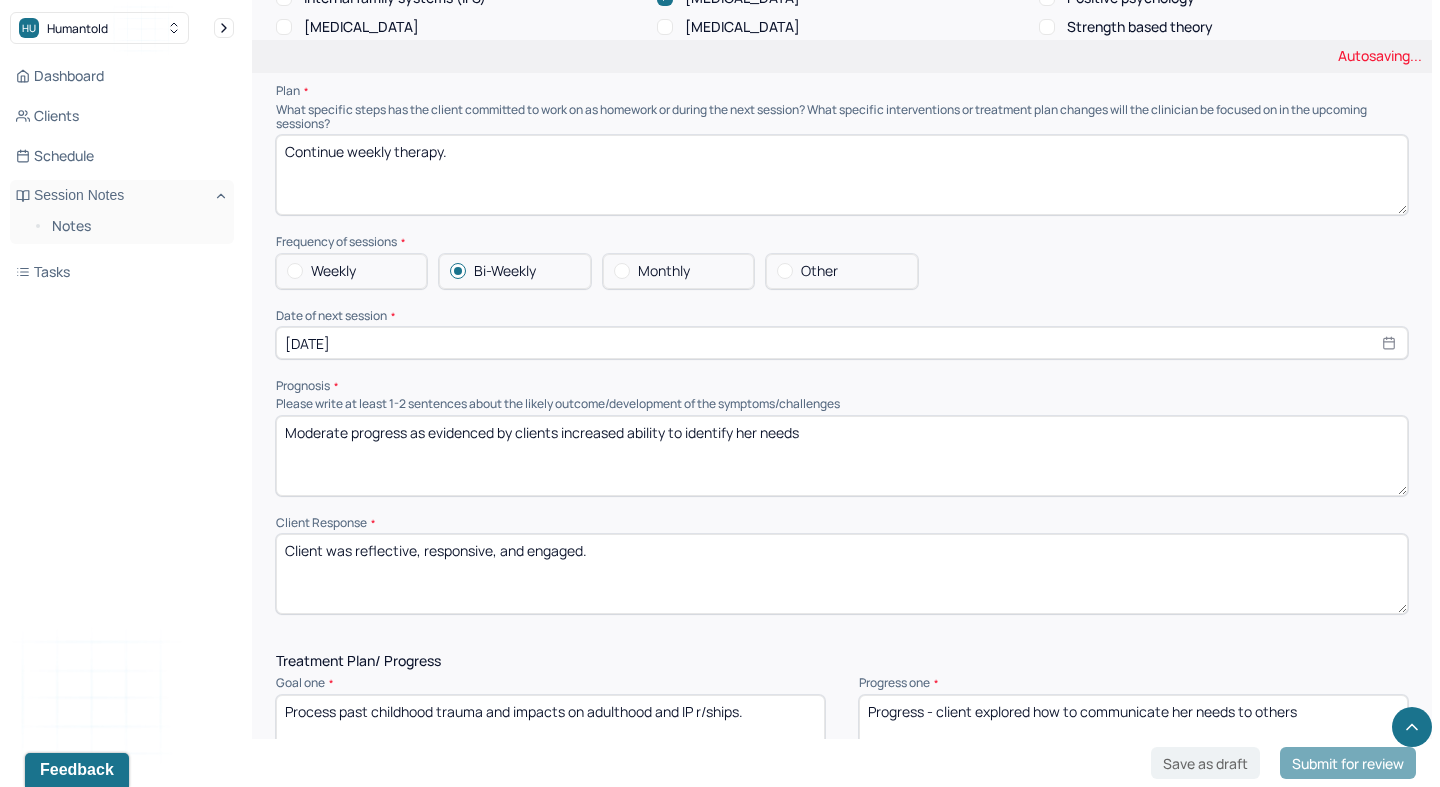 scroll, scrollTop: 2108, scrollLeft: 0, axis: vertical 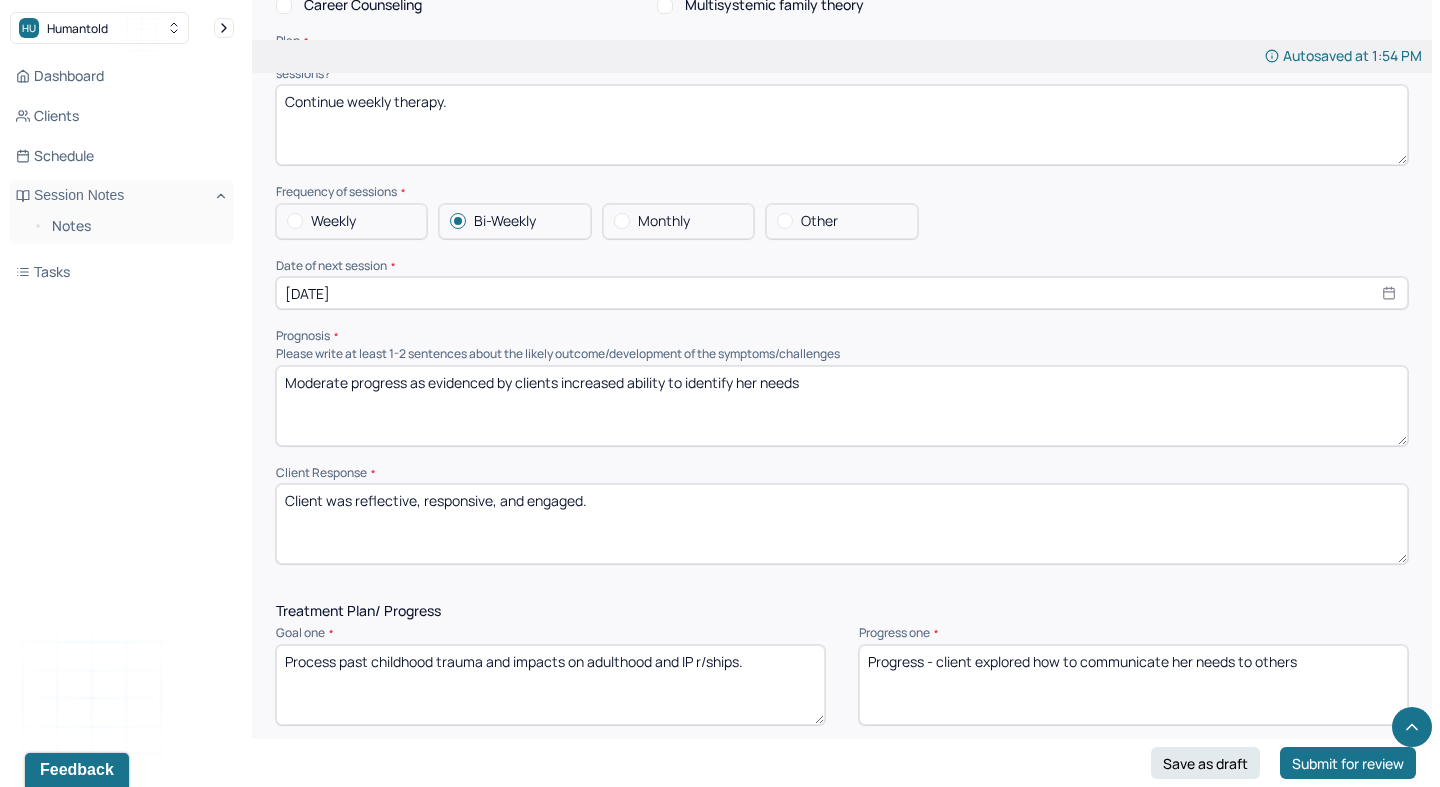 drag, startPoint x: 631, startPoint y: 371, endPoint x: 1090, endPoint y: 430, distance: 462.7764 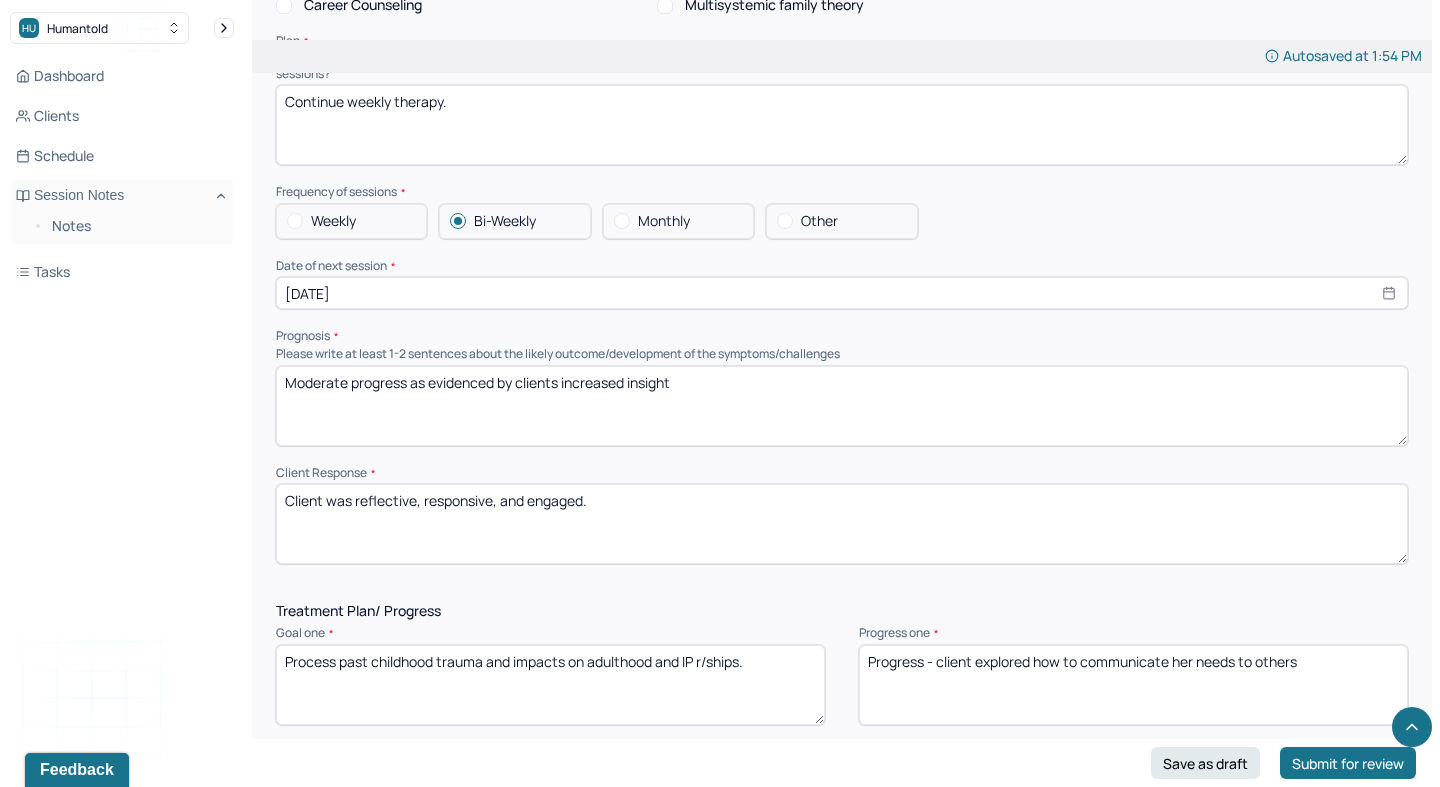 type on "Moderate progress as evidenced by clients increased insight" 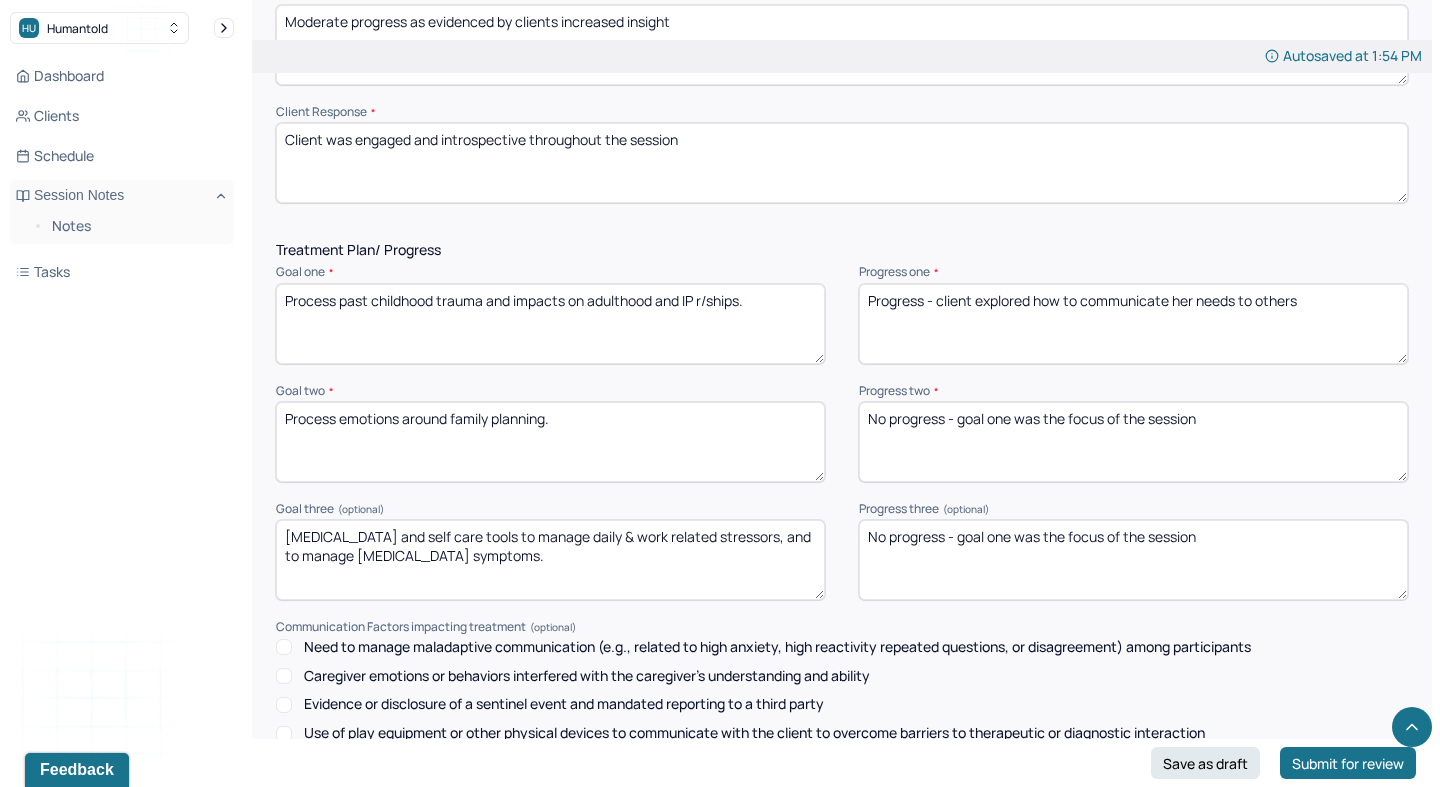 scroll, scrollTop: 2476, scrollLeft: 0, axis: vertical 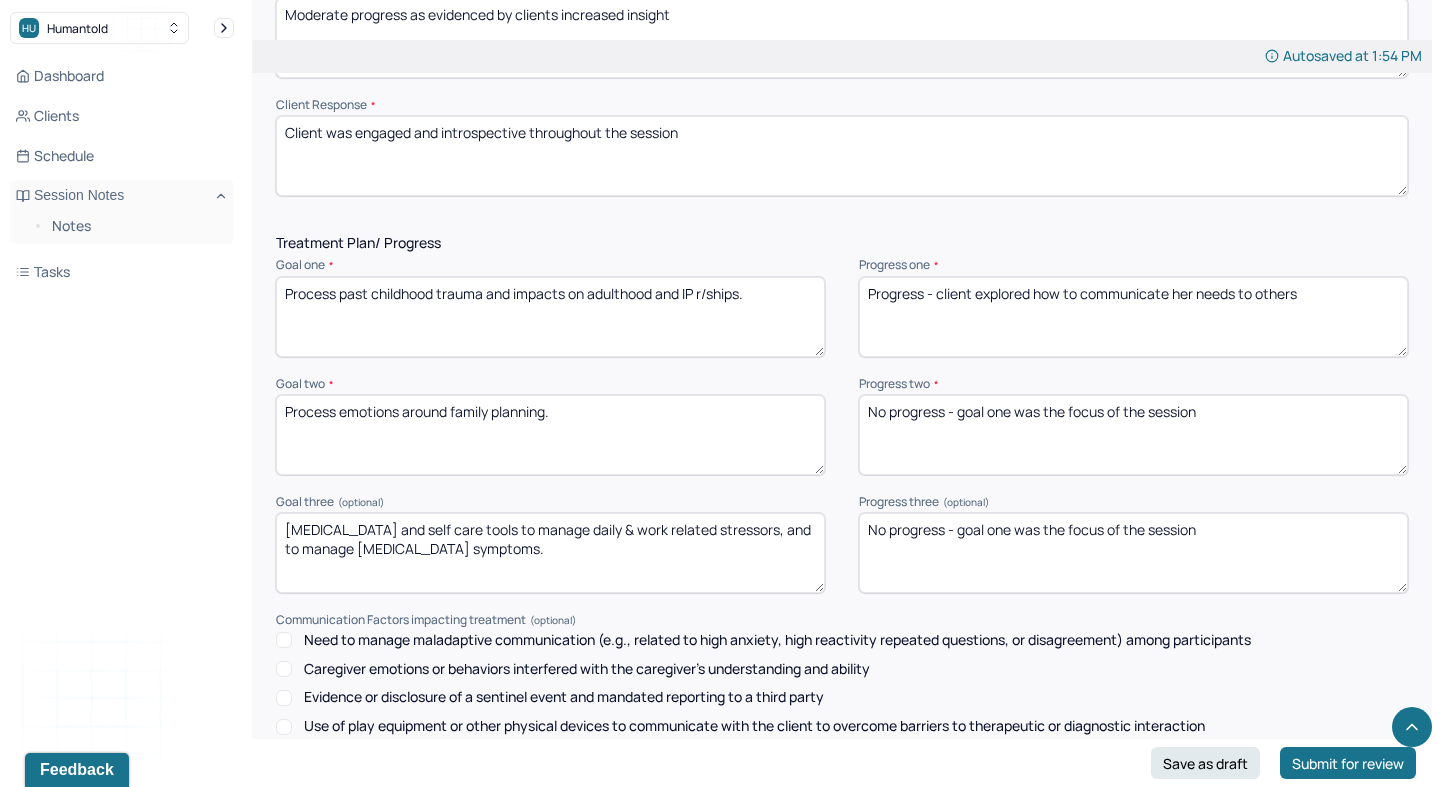 type on "Client was engaged and introspective throughout the session" 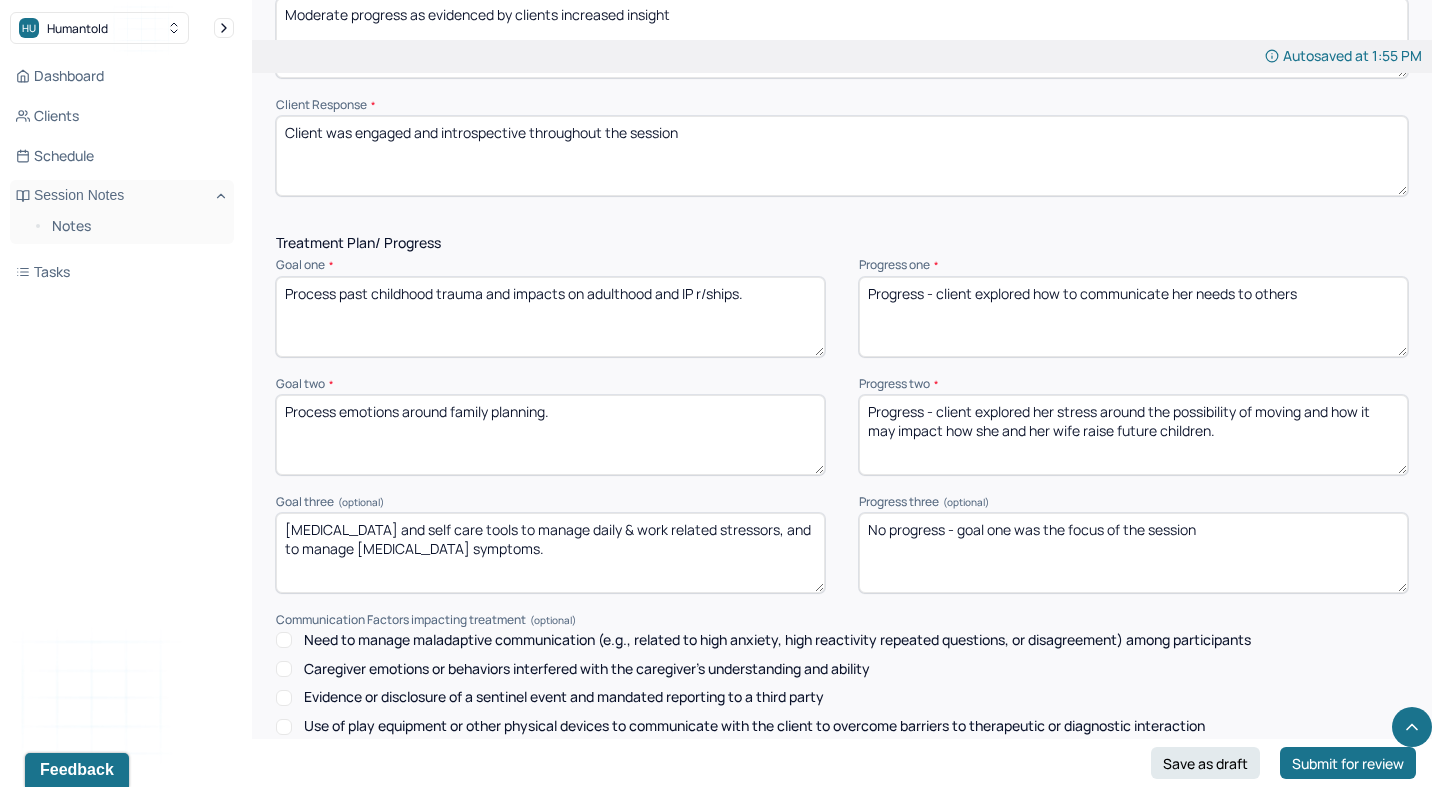 type on "Progress - client explored her stress around the possibility of moving and how it may impact how she and her wife raise future children." 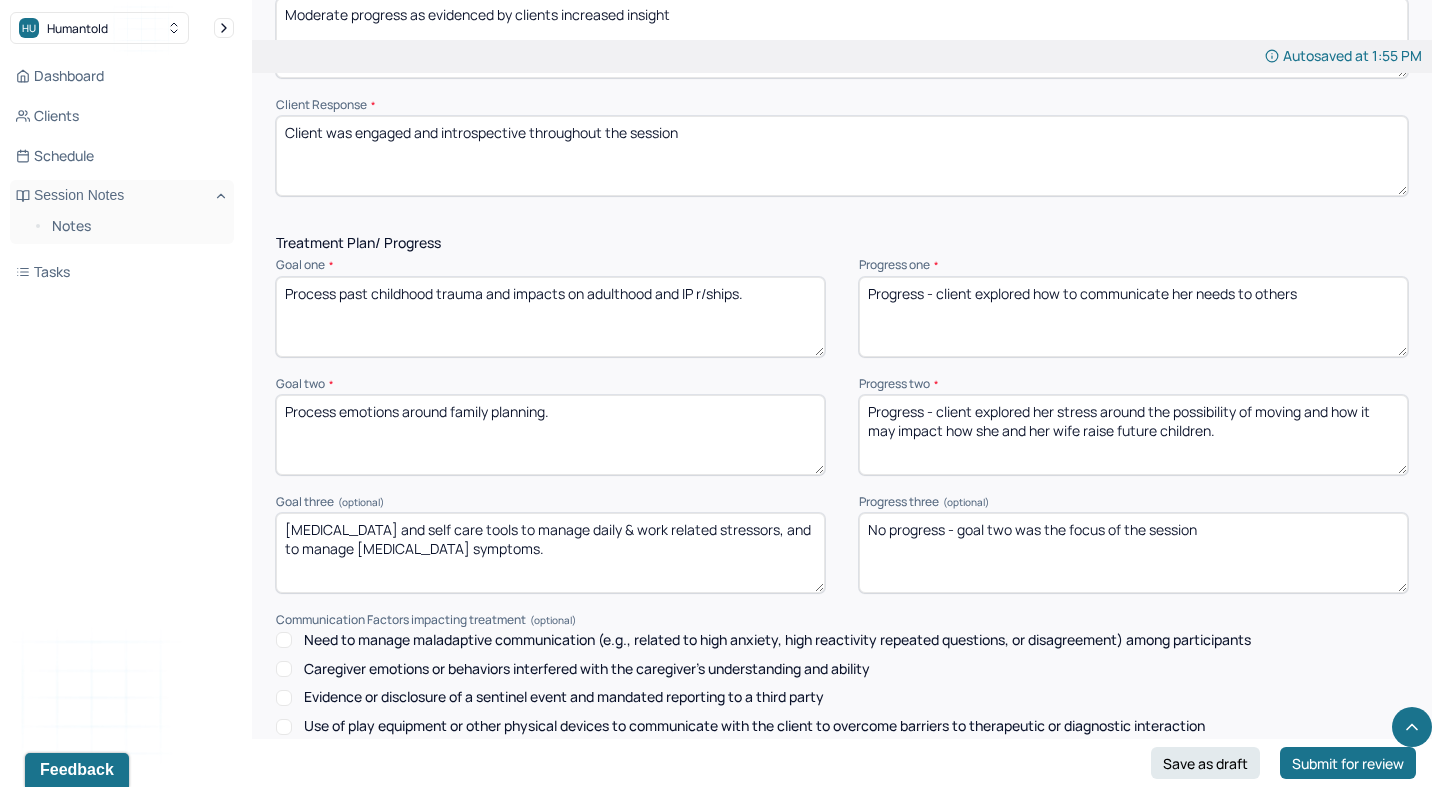 click on "No progress - goal one was the focus of the session" at bounding box center (1133, 553) 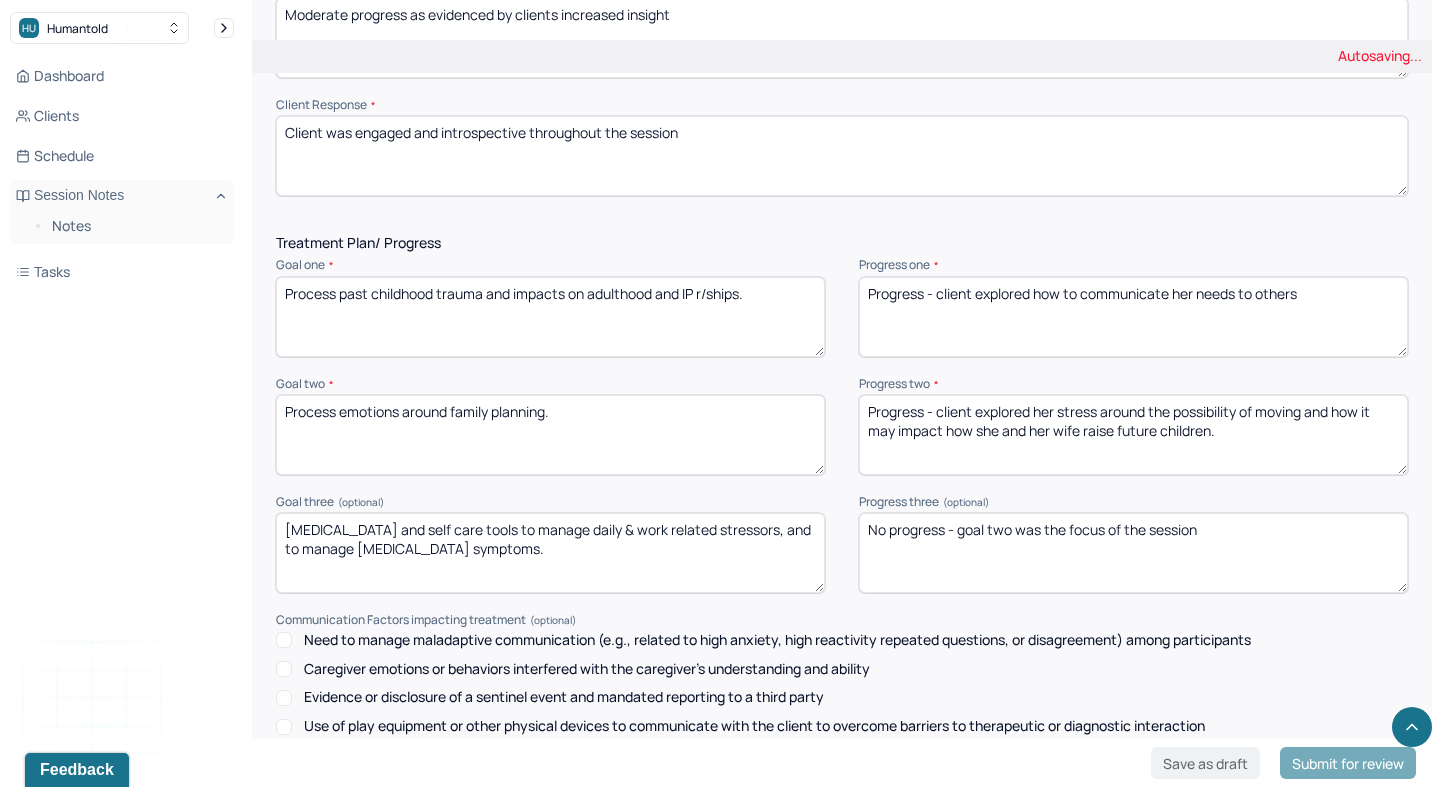 click on "No progress - goal one was the focus of the session" at bounding box center [1133, 553] 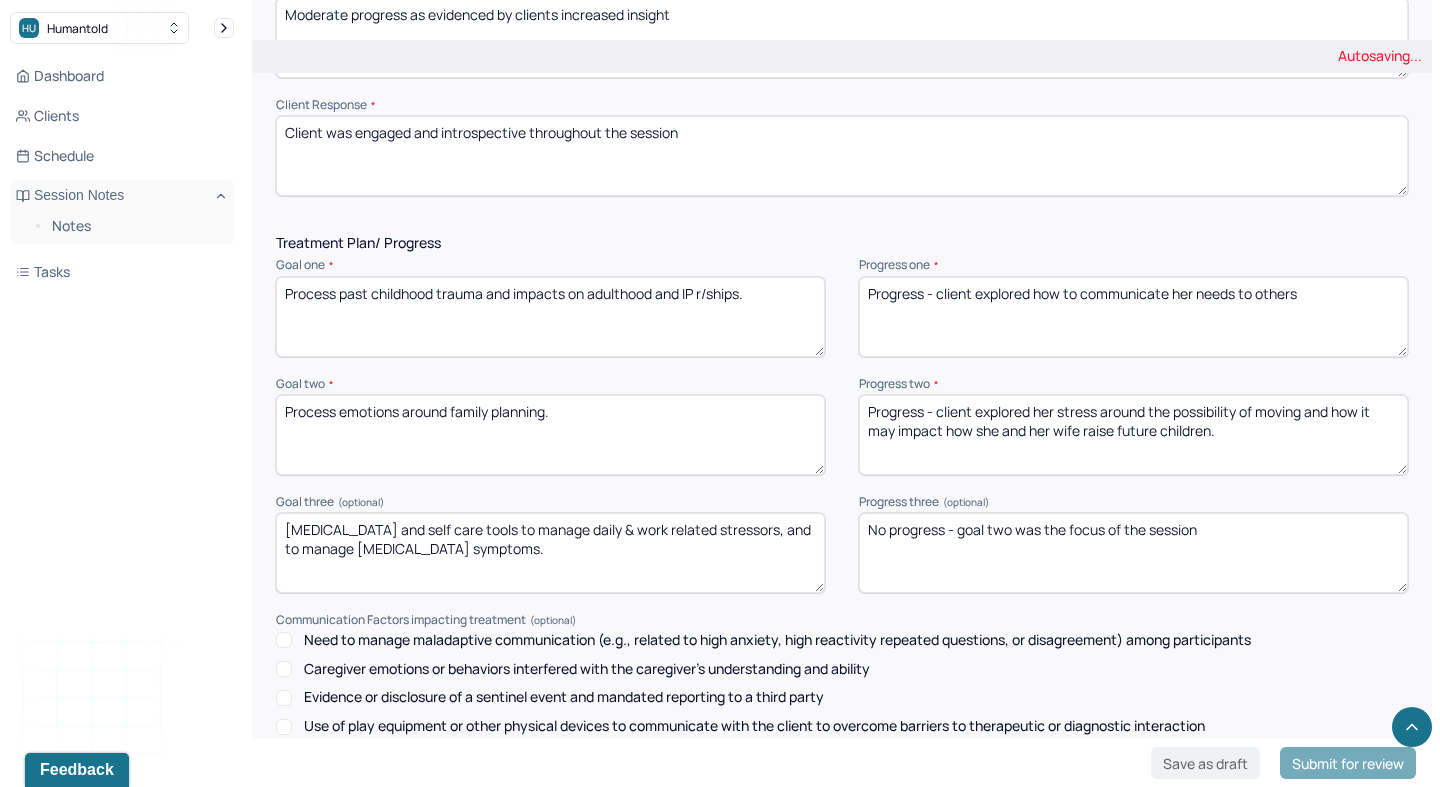type on "No progress - goal two was the focus of the session" 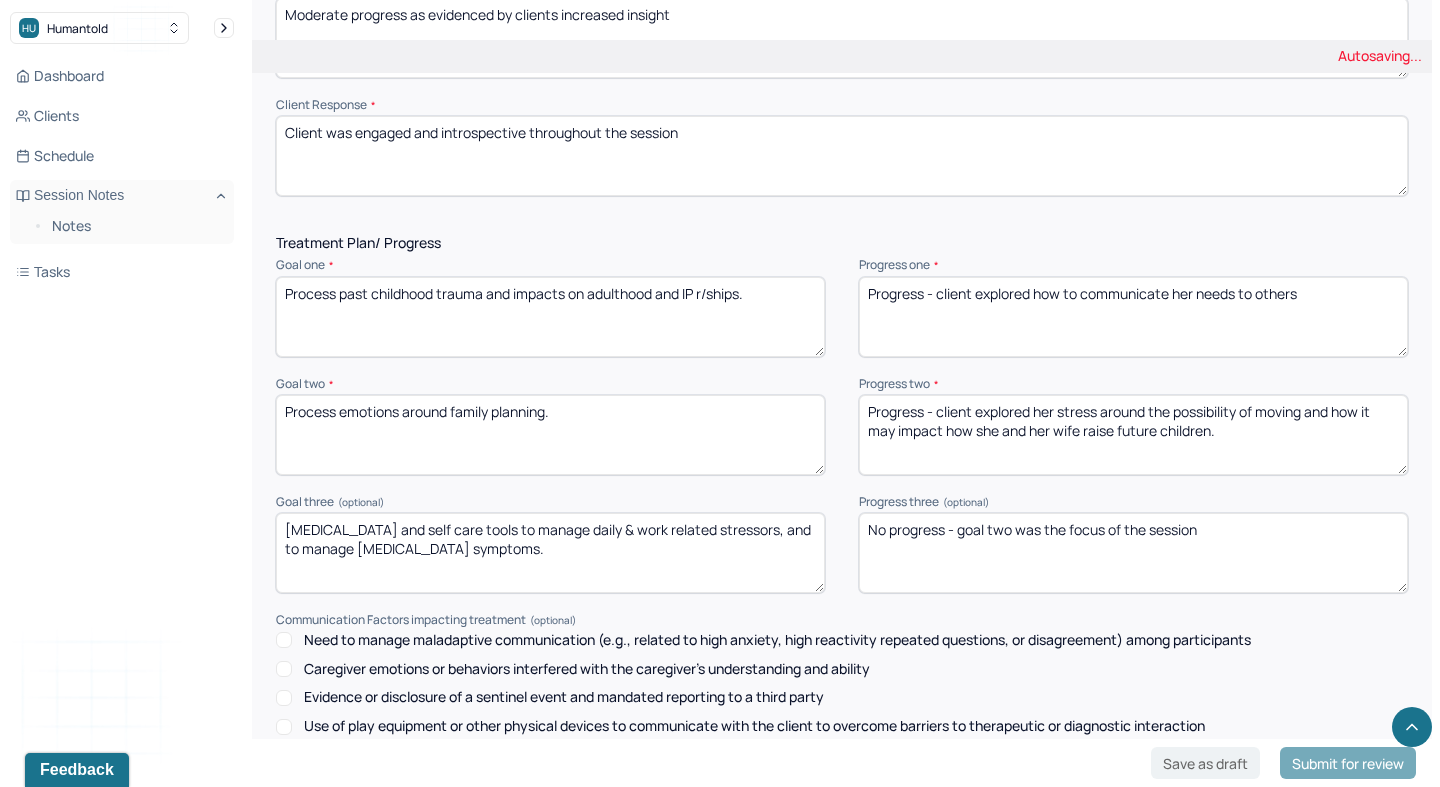 click on "Progress - client explored how to communicate her needs to others" at bounding box center [1133, 317] 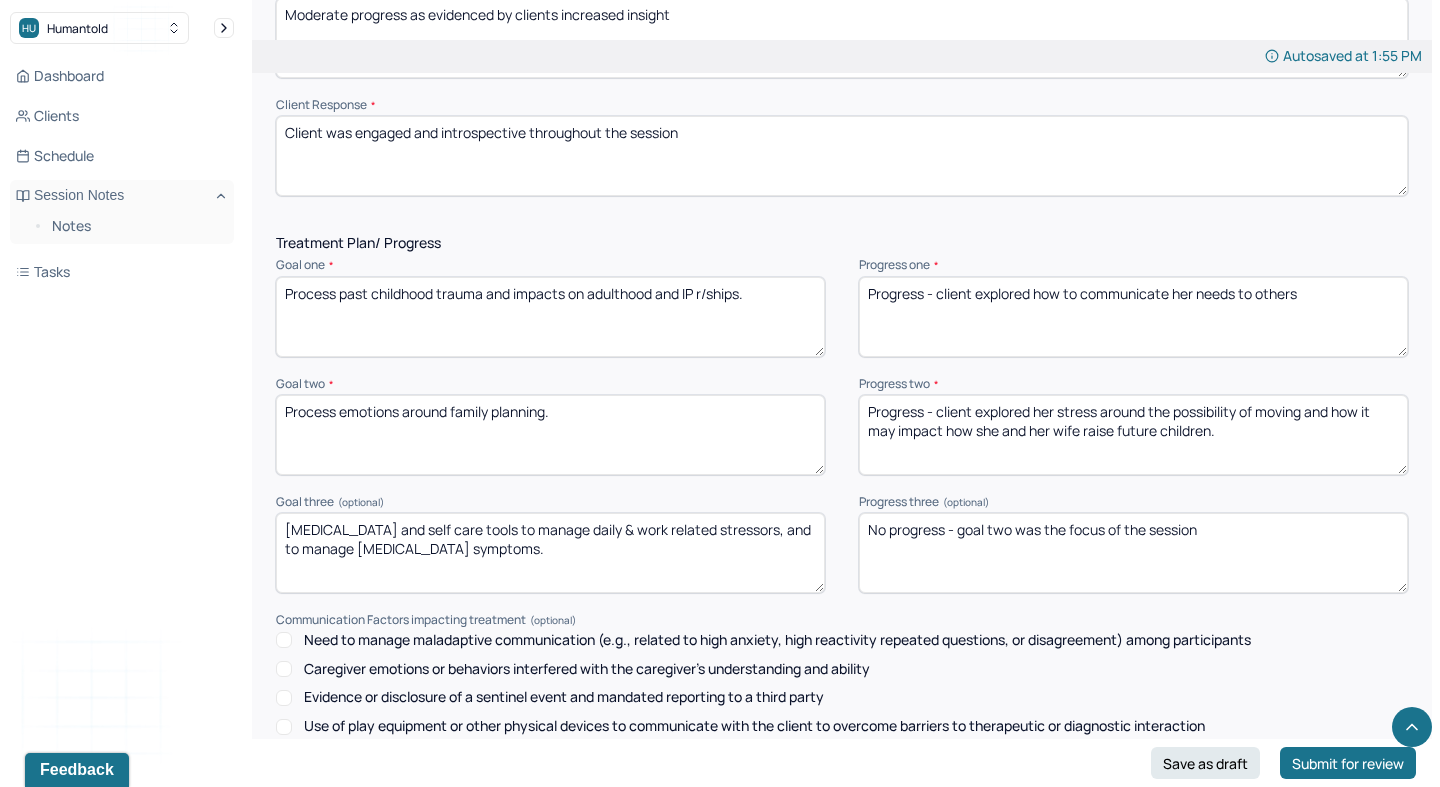 click on "Progress - client explored how to communicate her needs to others" at bounding box center (1133, 317) 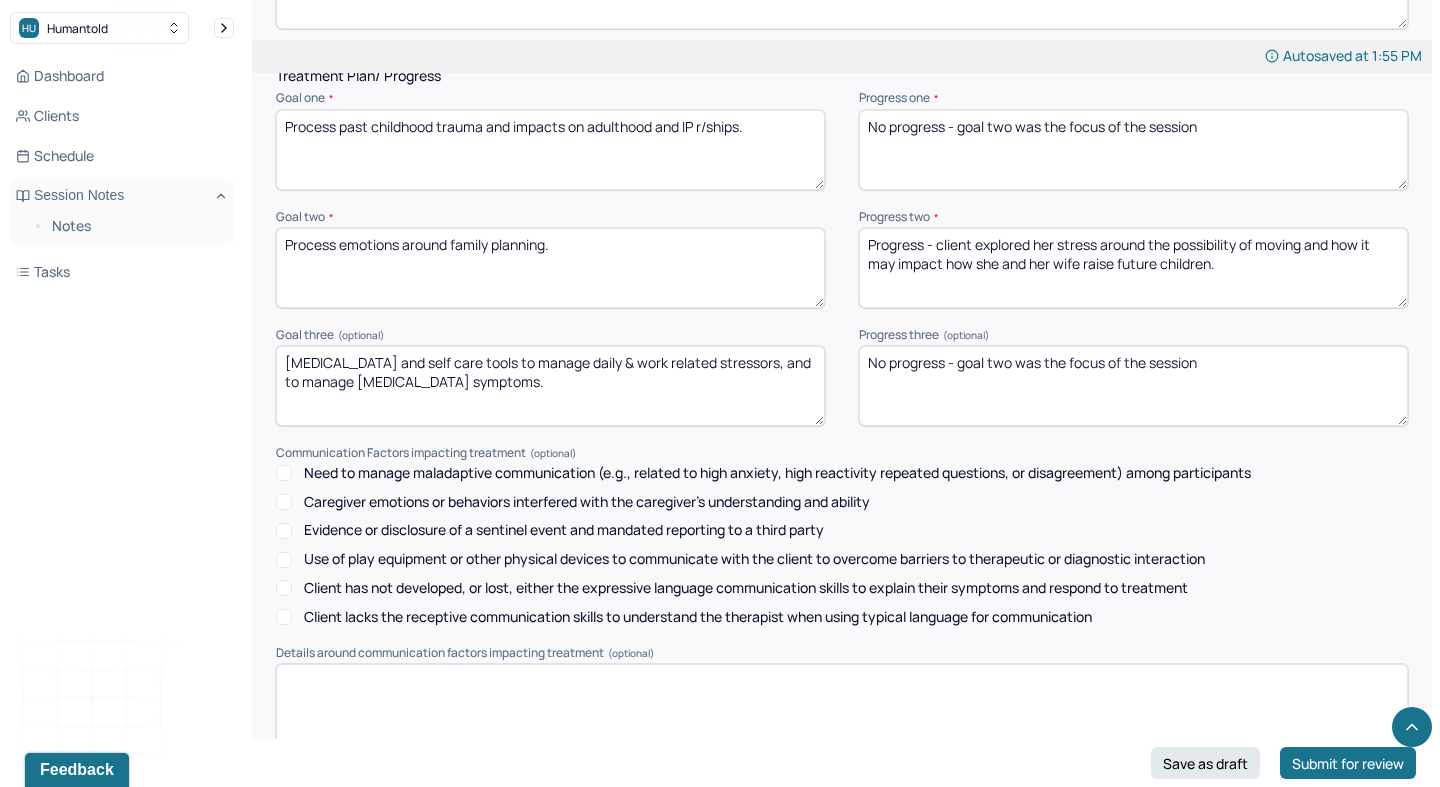 scroll, scrollTop: 2808, scrollLeft: 0, axis: vertical 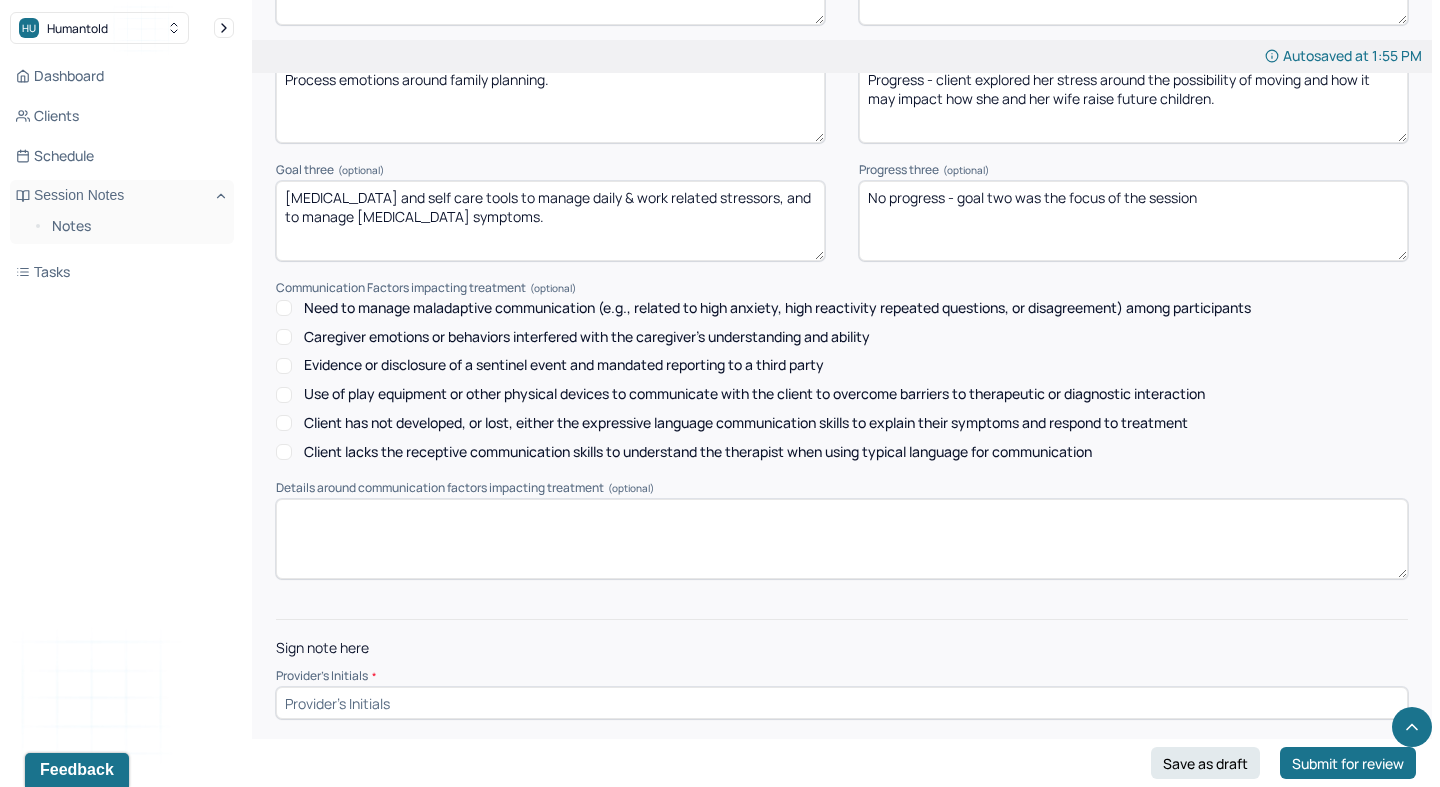 type on "No progress - goal two was the focus of the session" 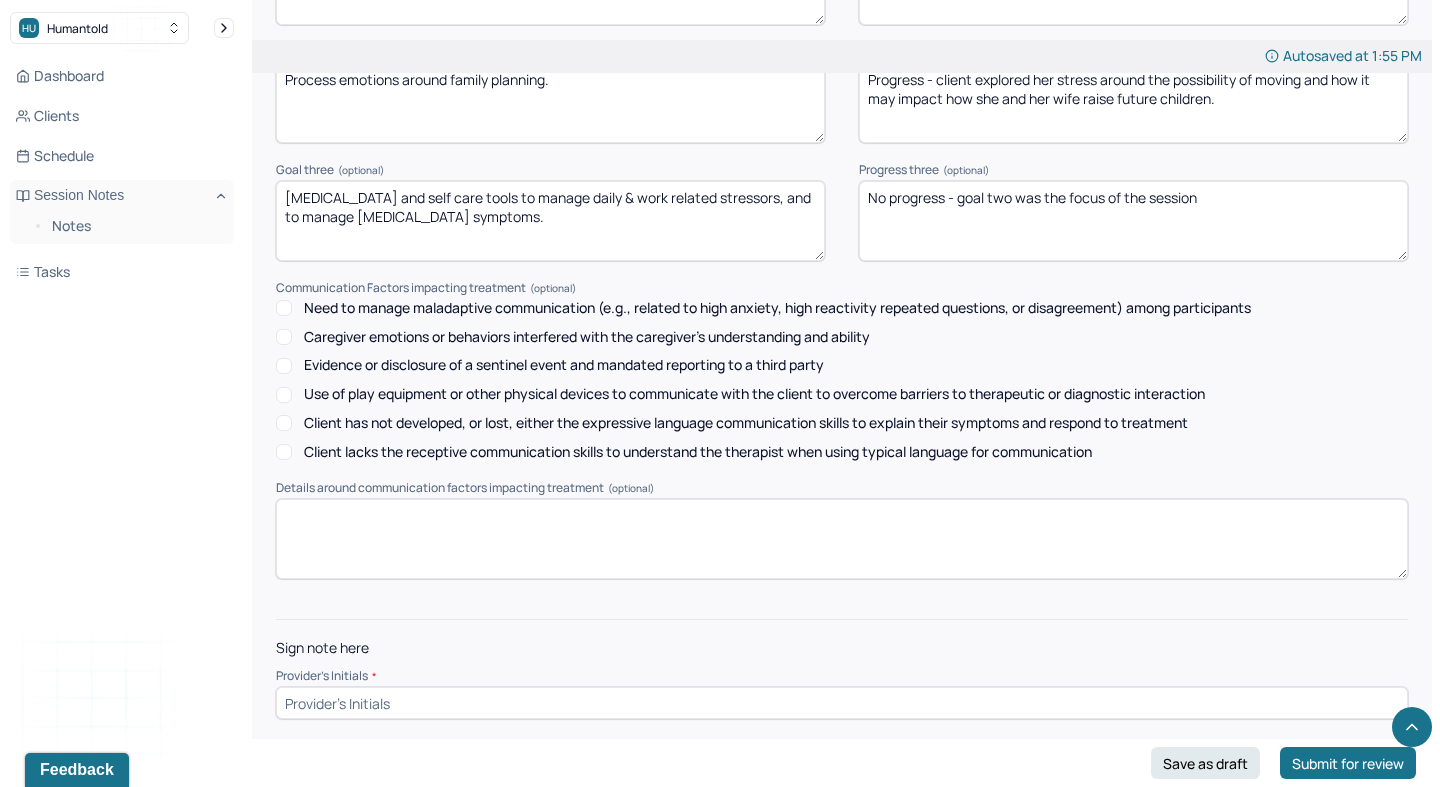 click at bounding box center (842, 703) 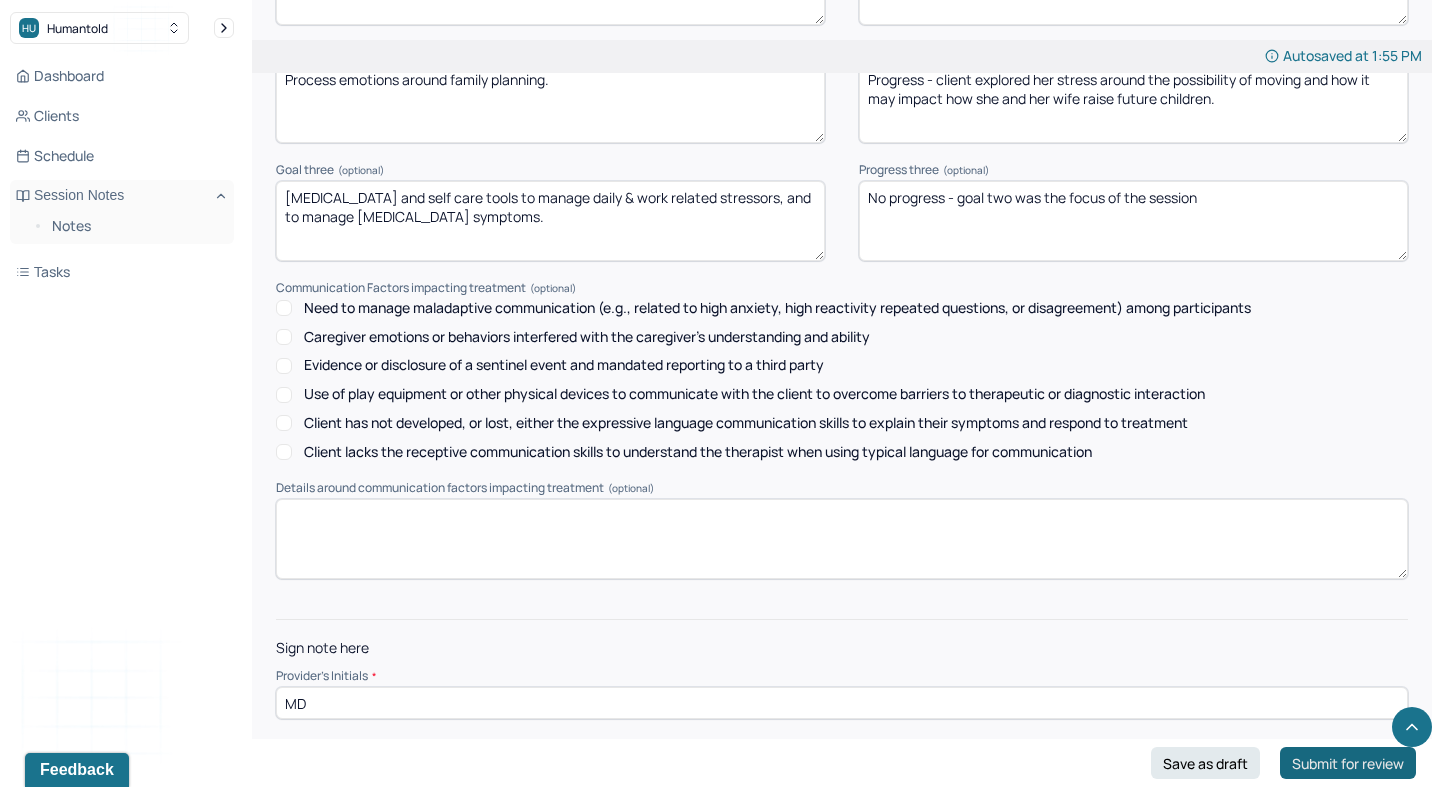 type on "MD" 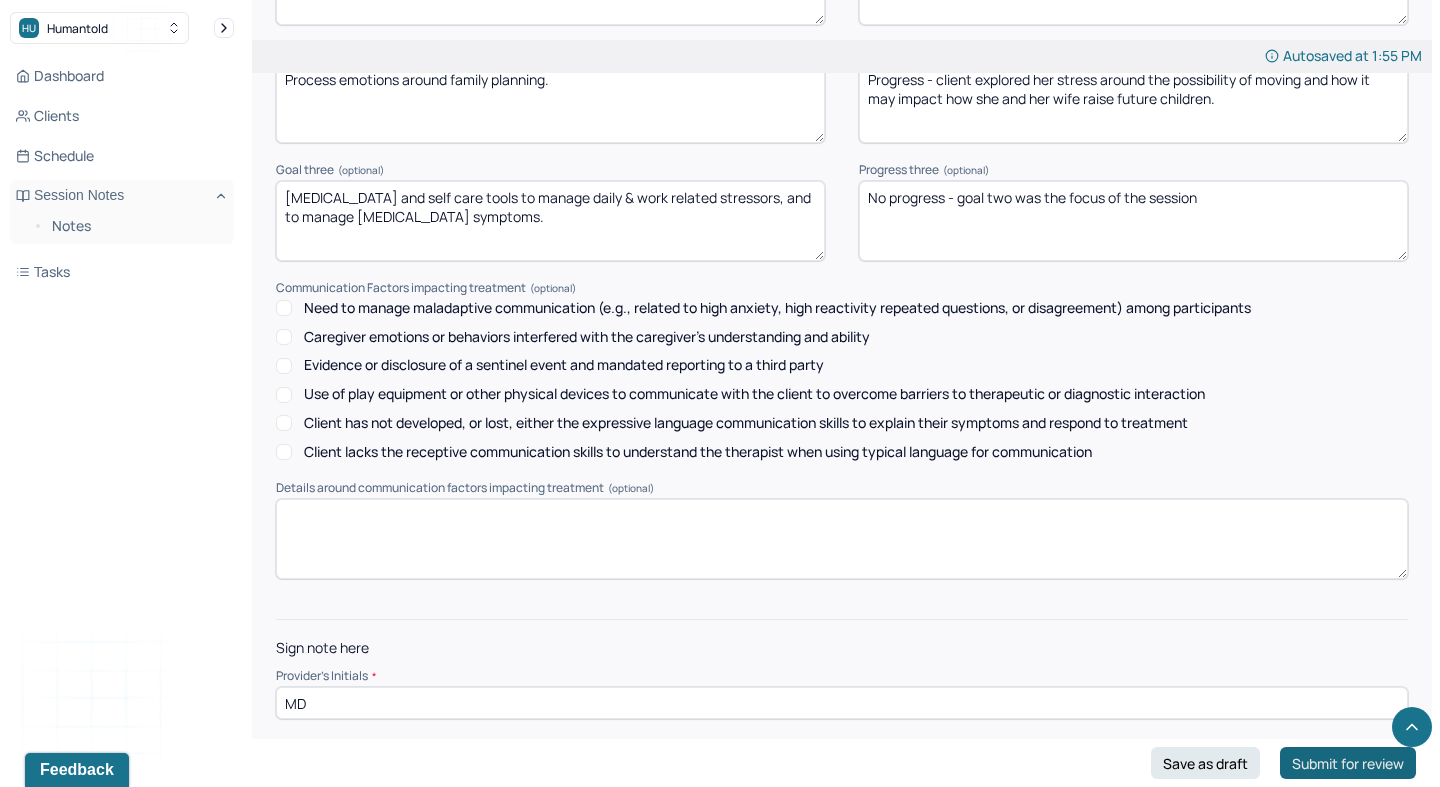 click on "Submit for review" at bounding box center (1348, 763) 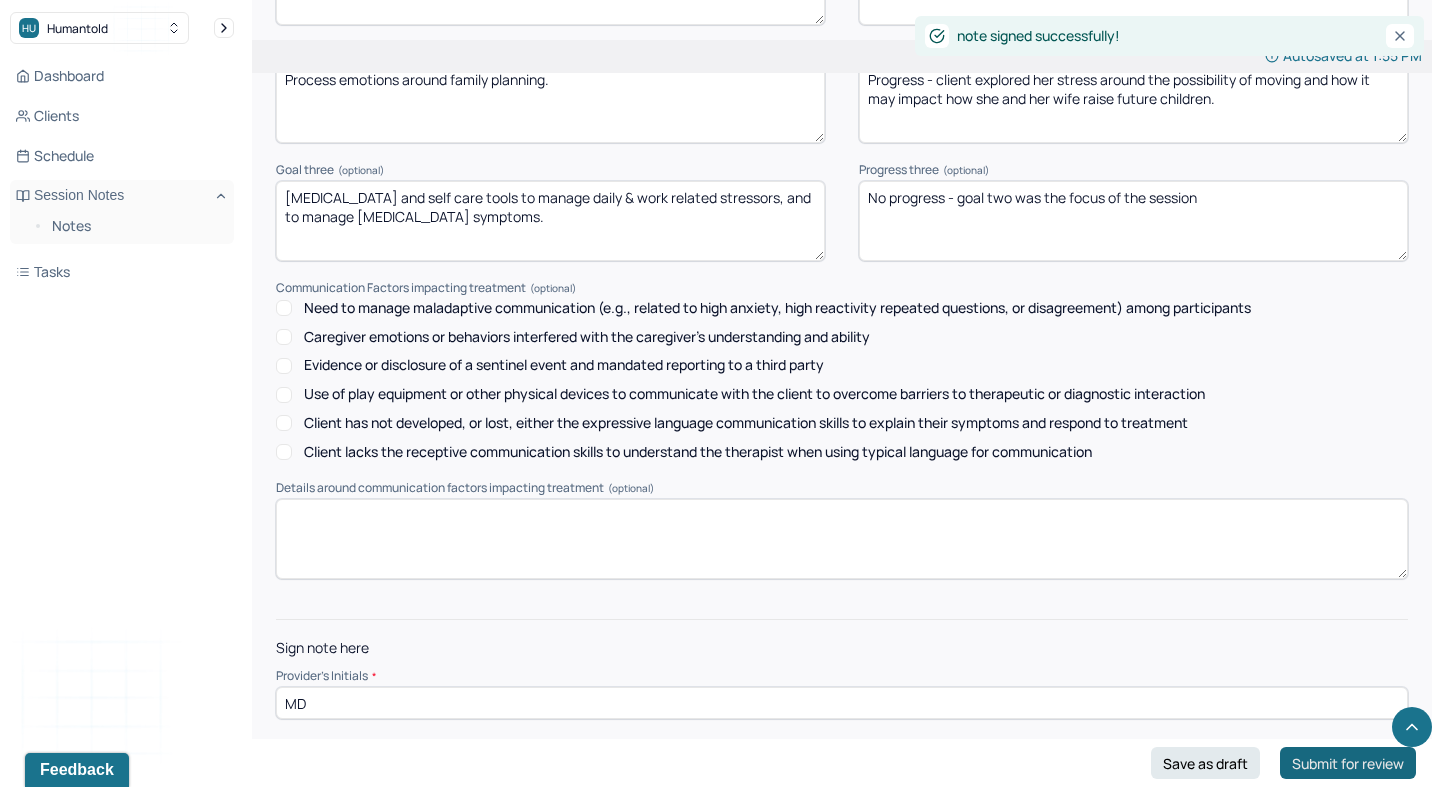 scroll, scrollTop: 0, scrollLeft: 0, axis: both 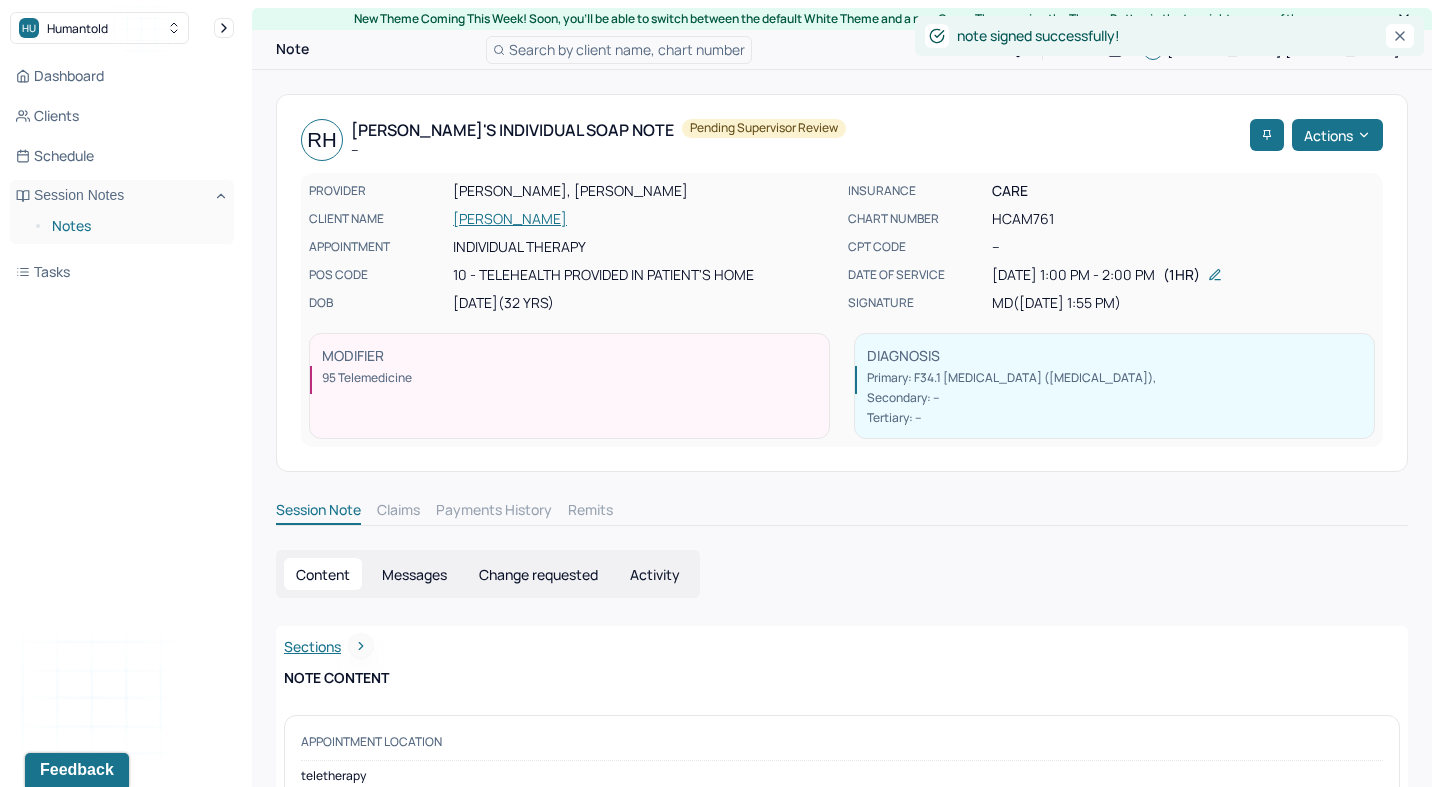 click on "Notes" at bounding box center (135, 226) 